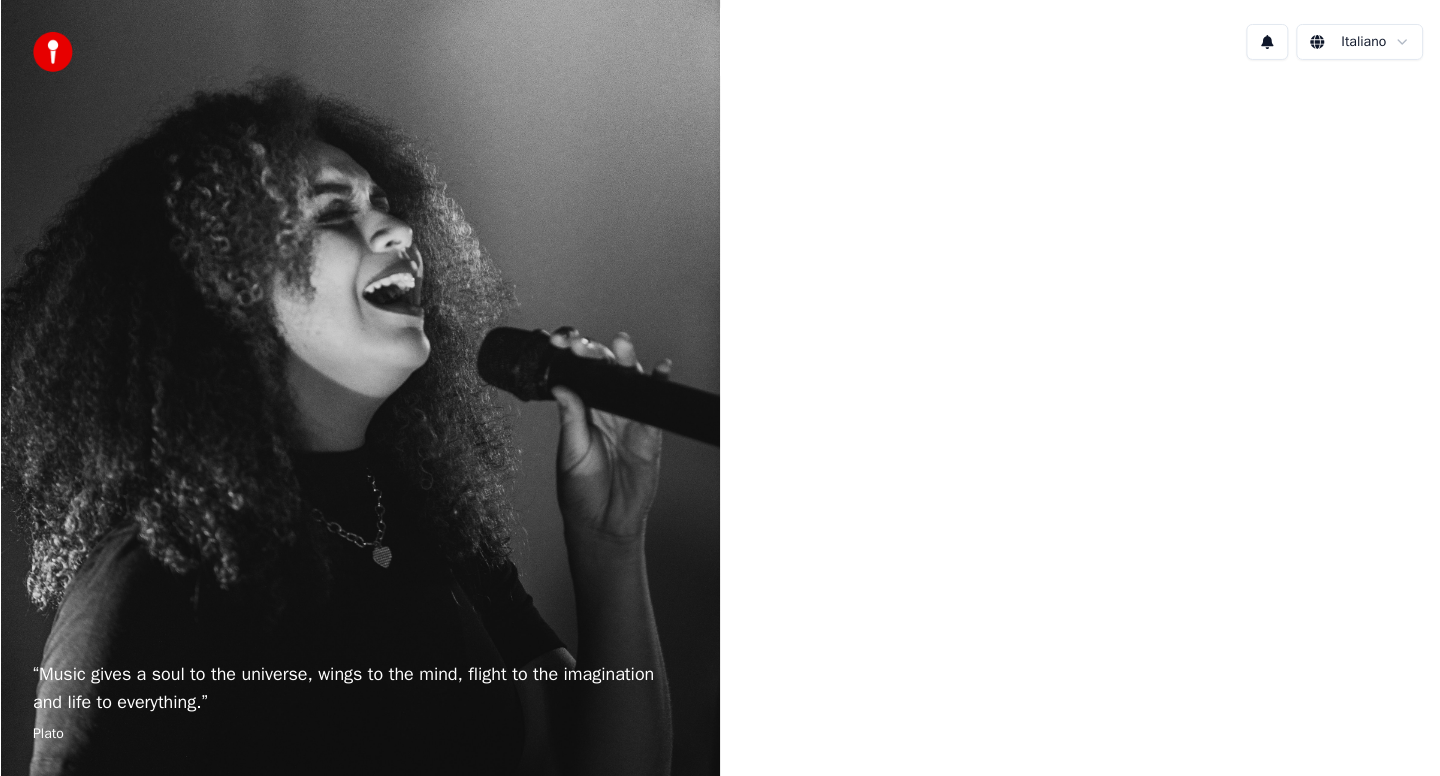 scroll, scrollTop: 0, scrollLeft: 0, axis: both 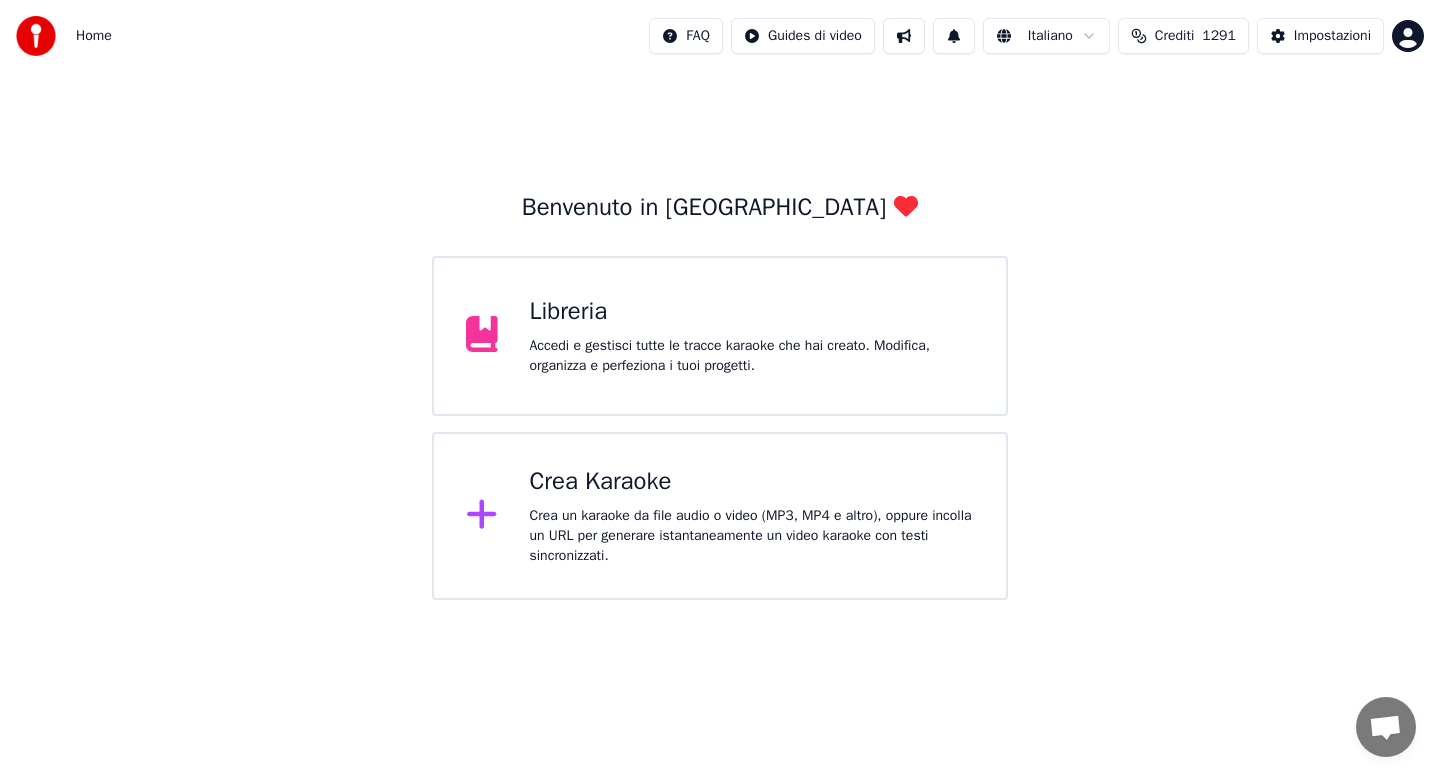 click on "Crea Karaoke" at bounding box center (752, 482) 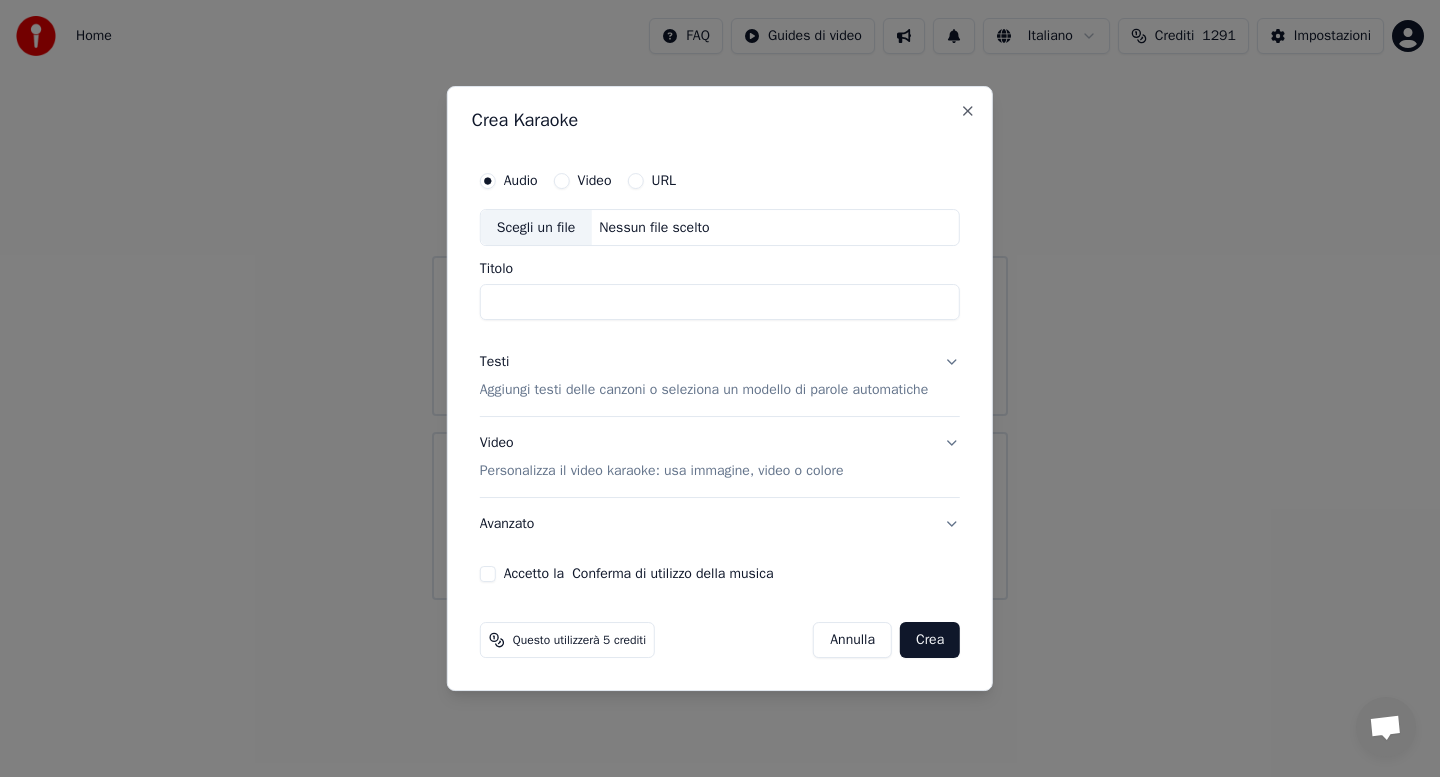 click on "Scegli un file" at bounding box center [536, 228] 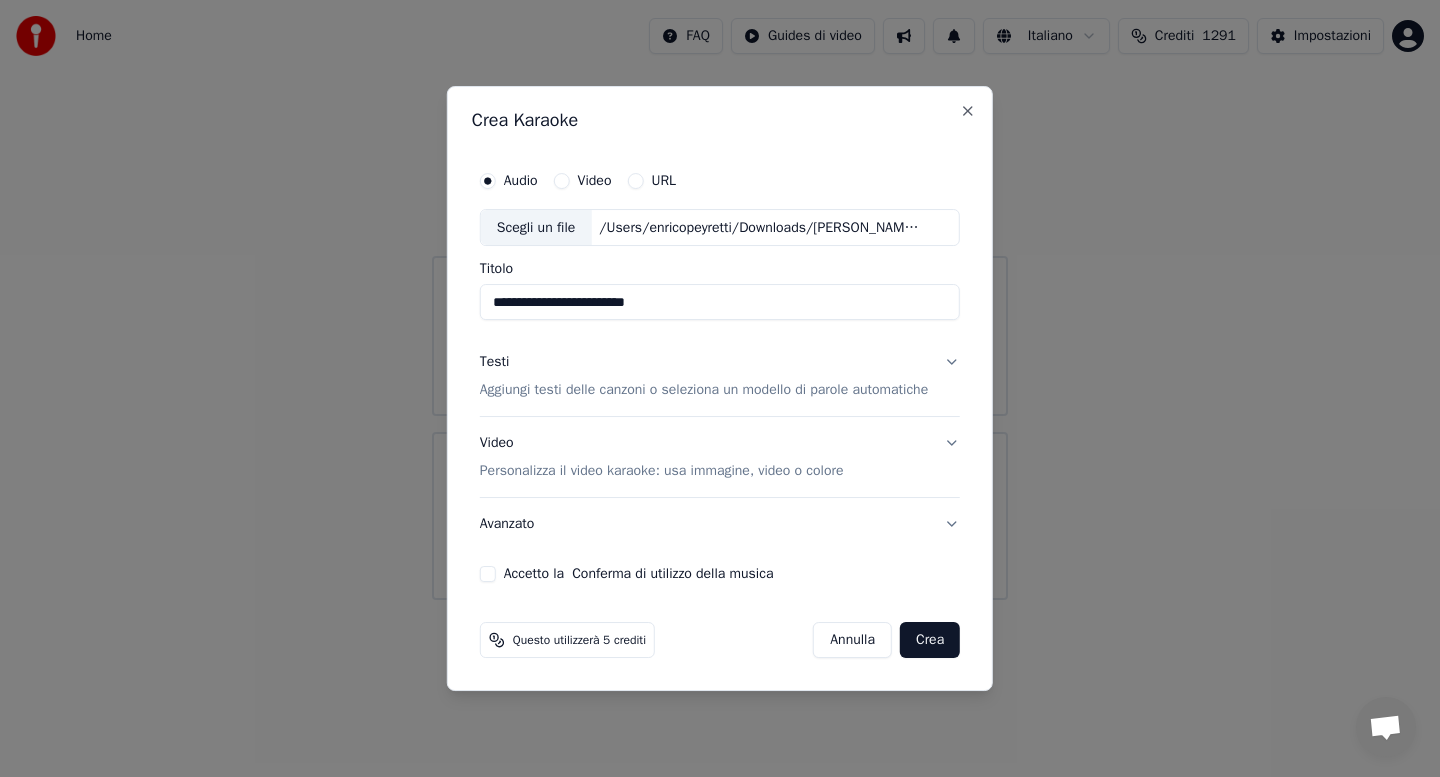type on "**********" 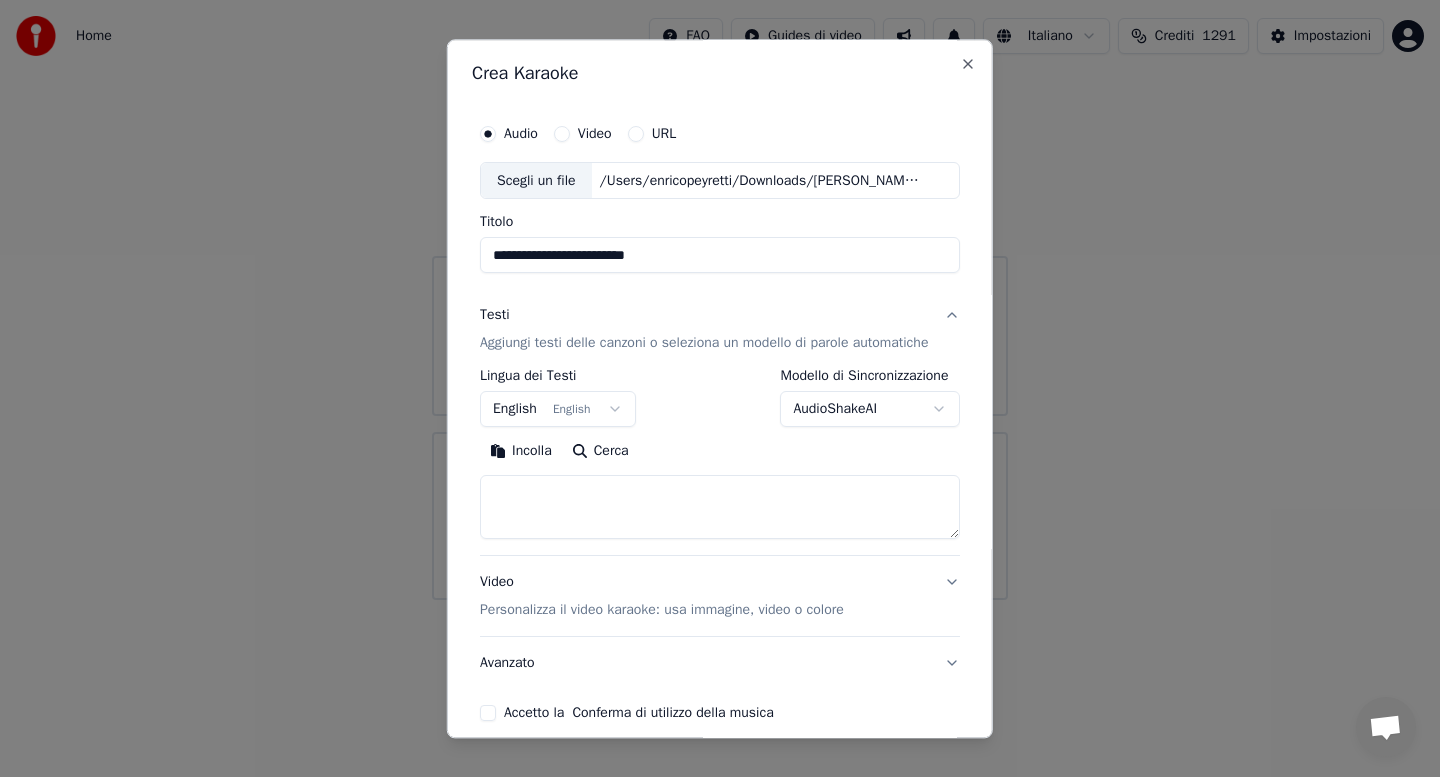 click on "Incolla" at bounding box center (521, 452) 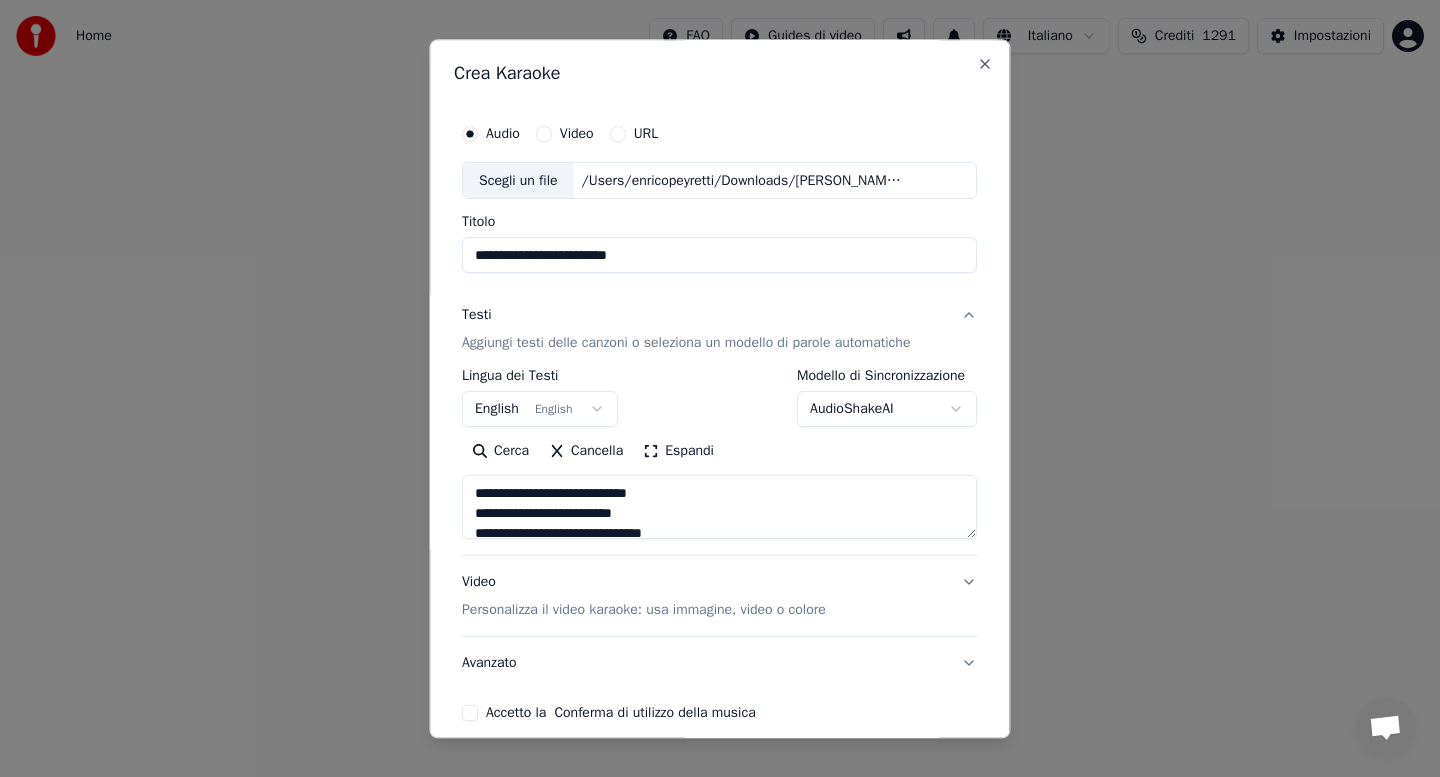 click on "Avanzato" at bounding box center [719, 664] 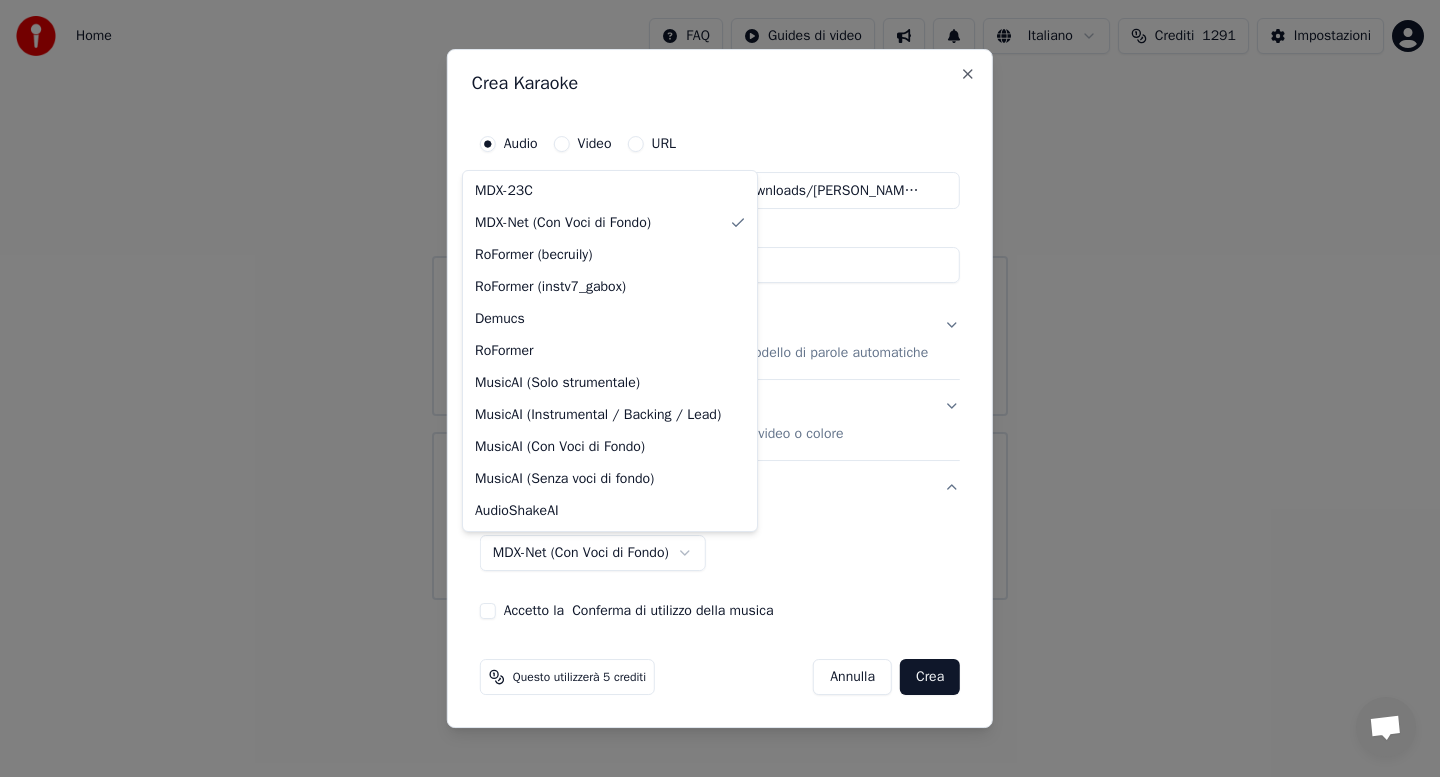 click on "**********" at bounding box center (720, 300) 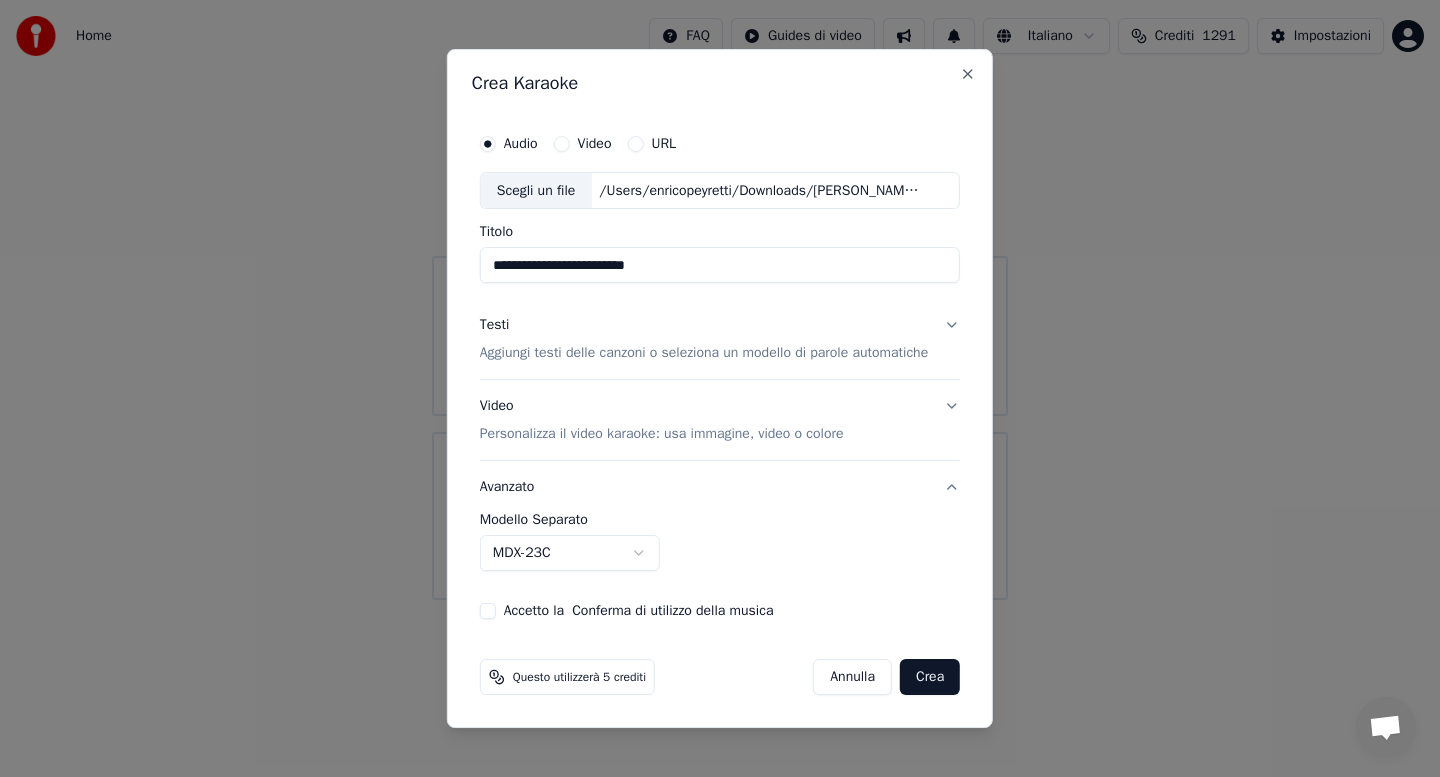 click on "Accetto la   Conferma di utilizzo della musica" at bounding box center [488, 611] 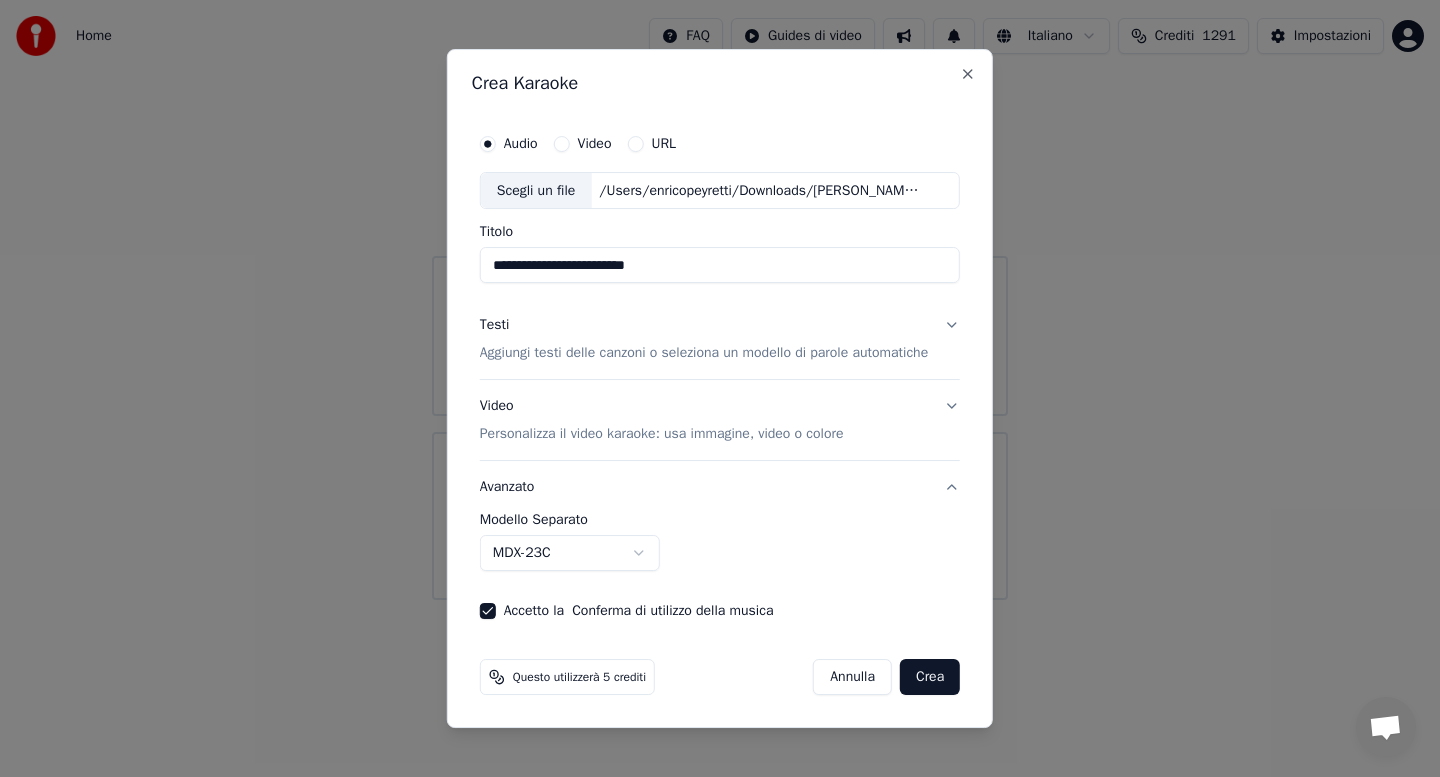 click on "**********" at bounding box center [720, 300] 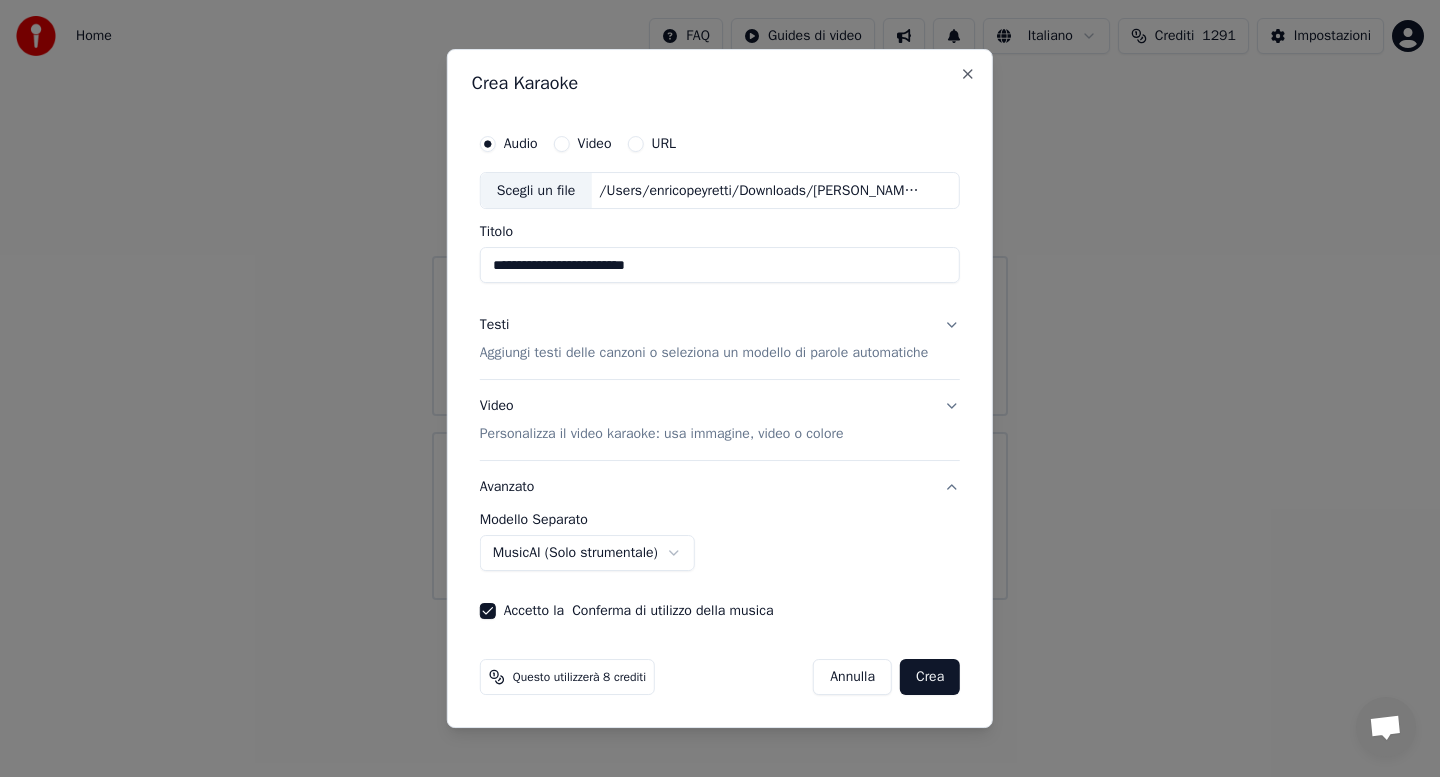 click on "**********" at bounding box center [720, 300] 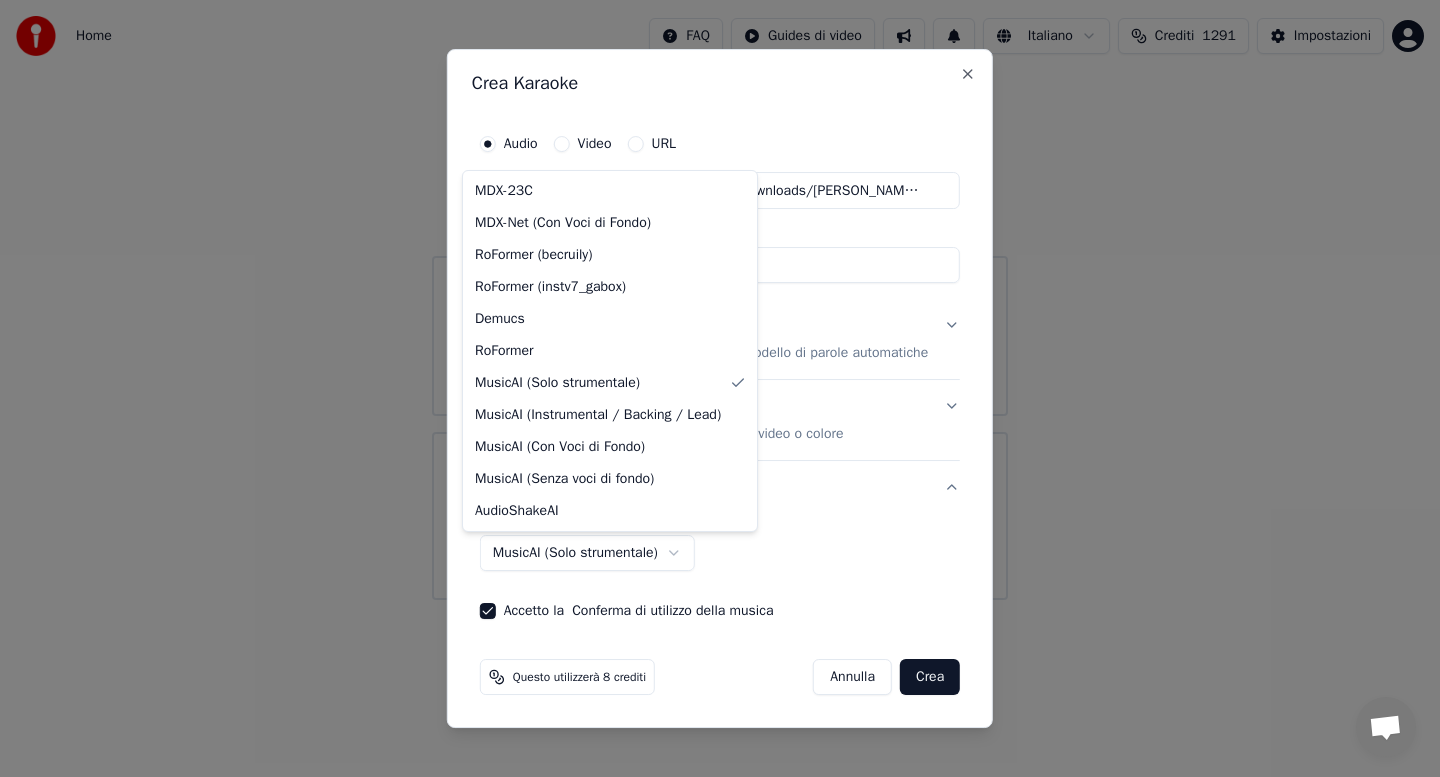 select on "******" 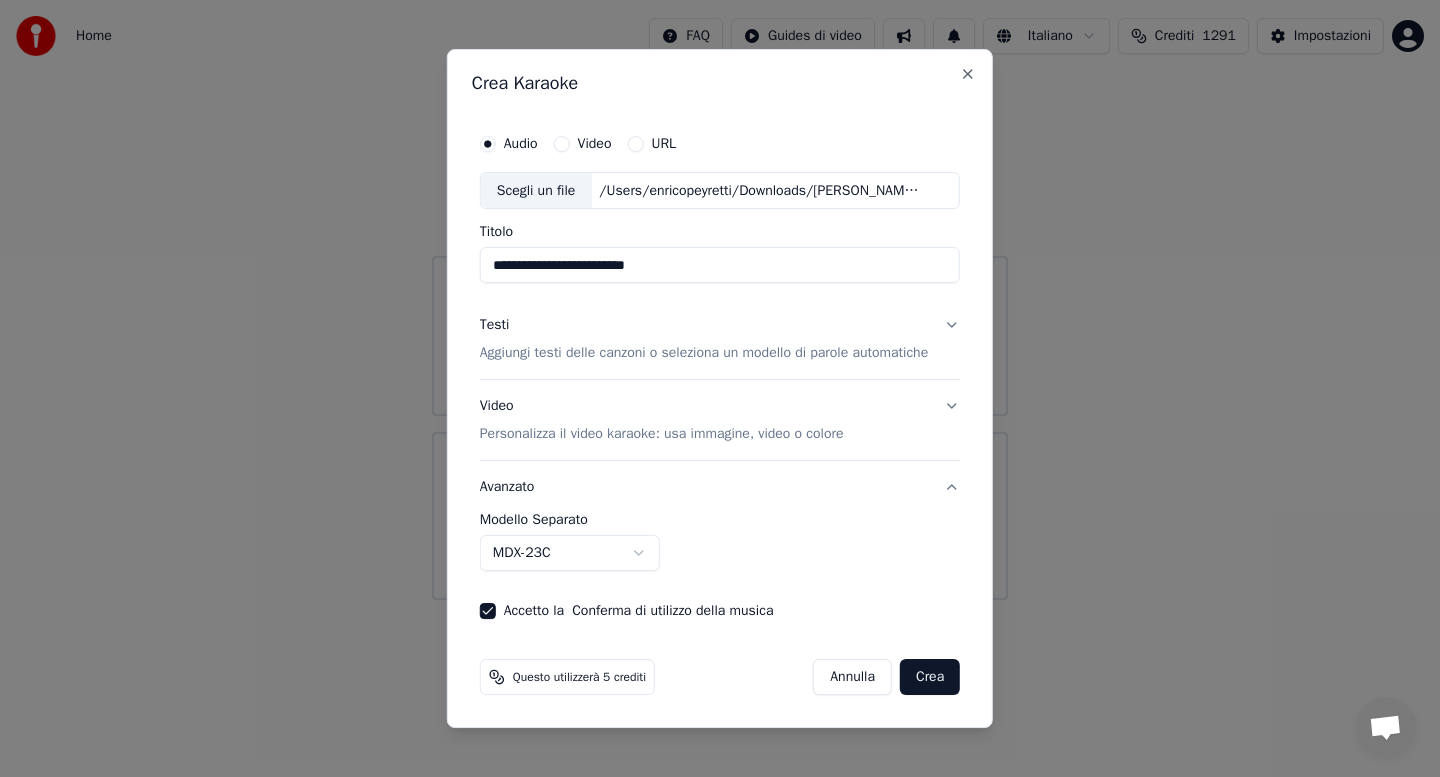 click on "Crea" at bounding box center [930, 677] 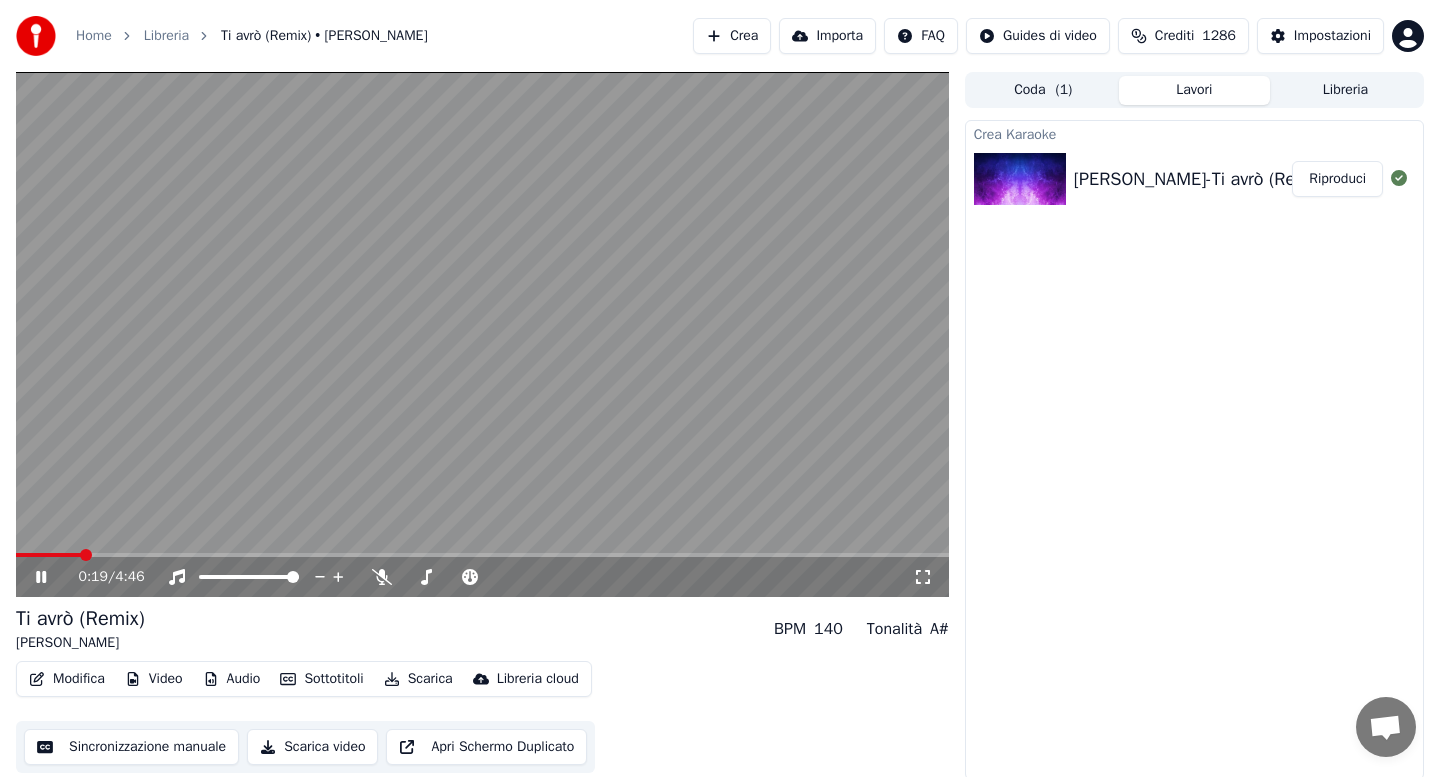 click on "Modifica" at bounding box center [67, 679] 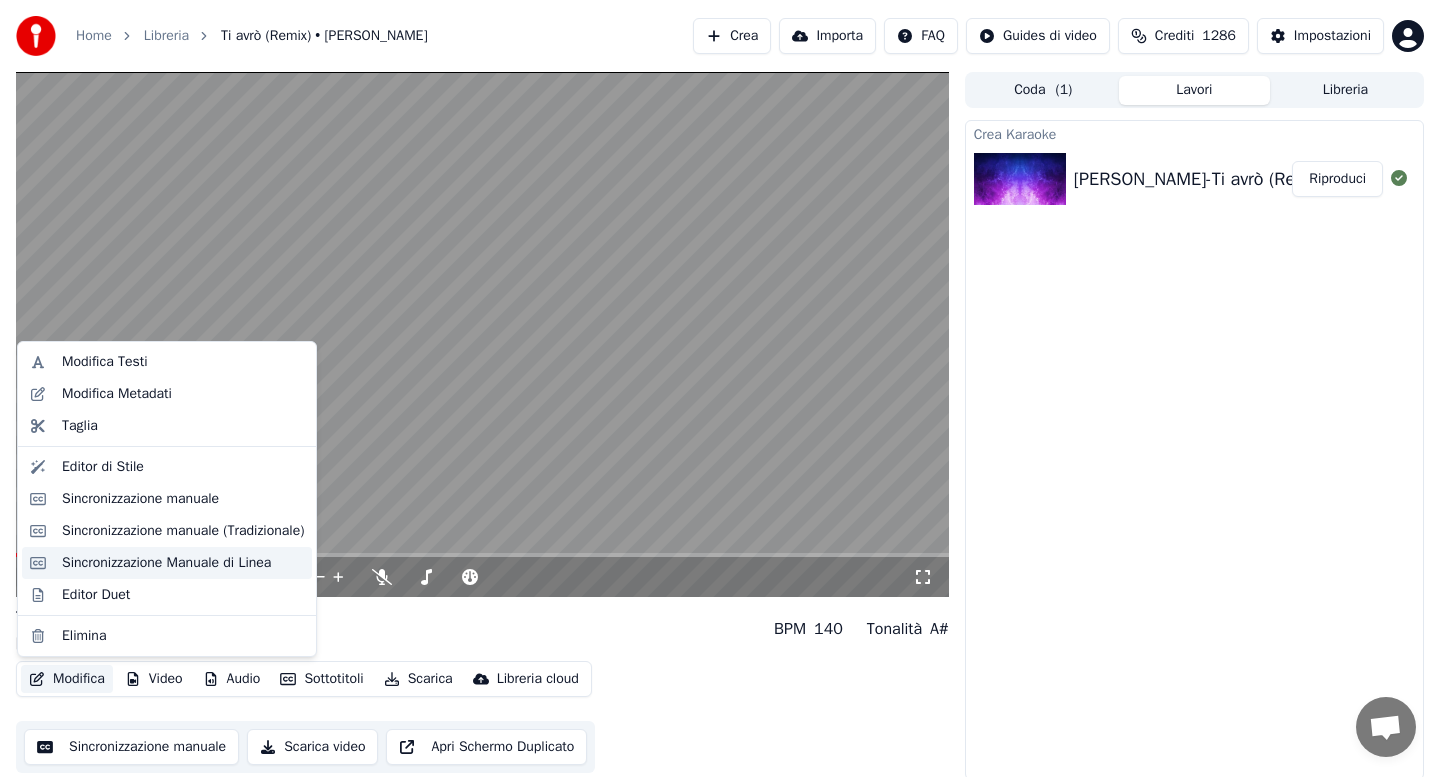 click on "Sincronizzazione Manuale di Linea" at bounding box center (166, 563) 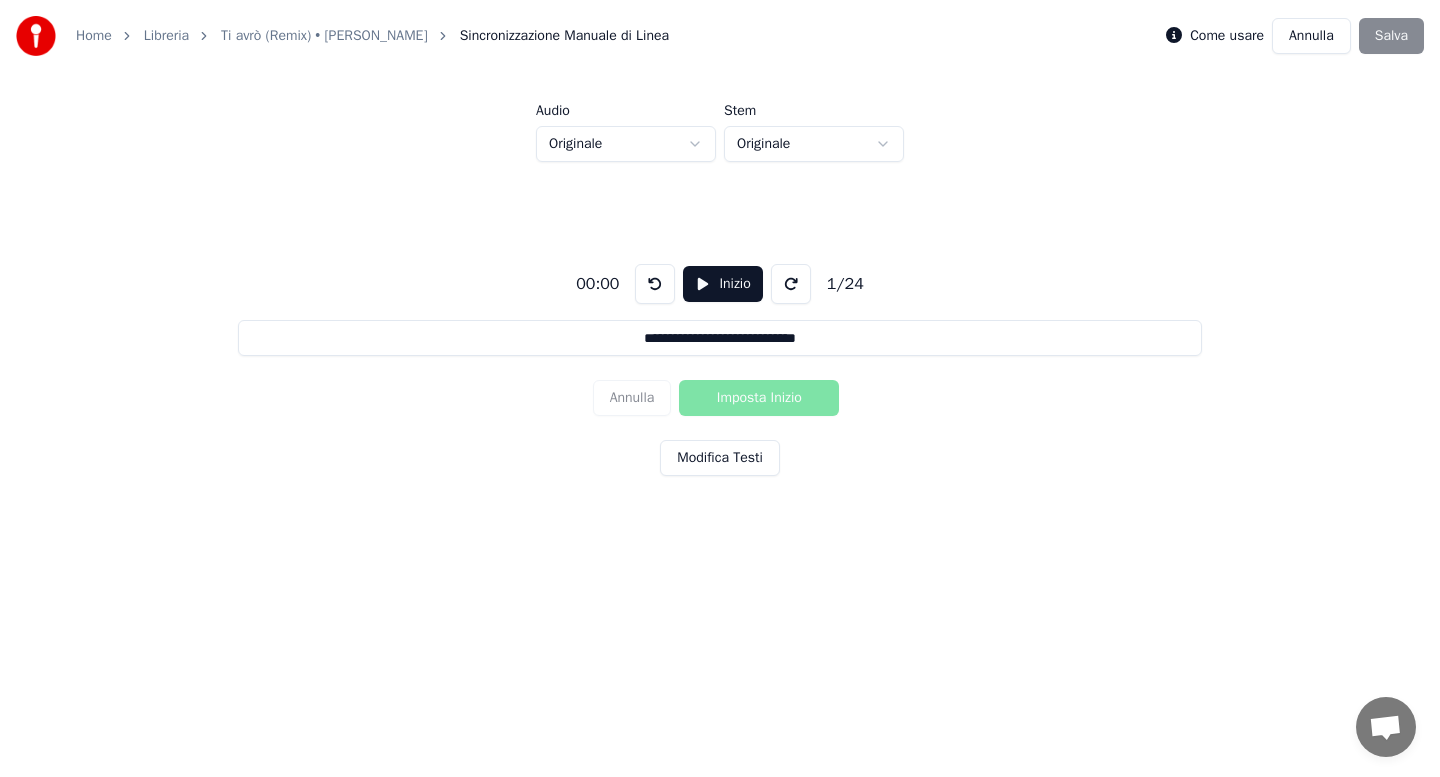 click on "Inizio" at bounding box center [722, 284] 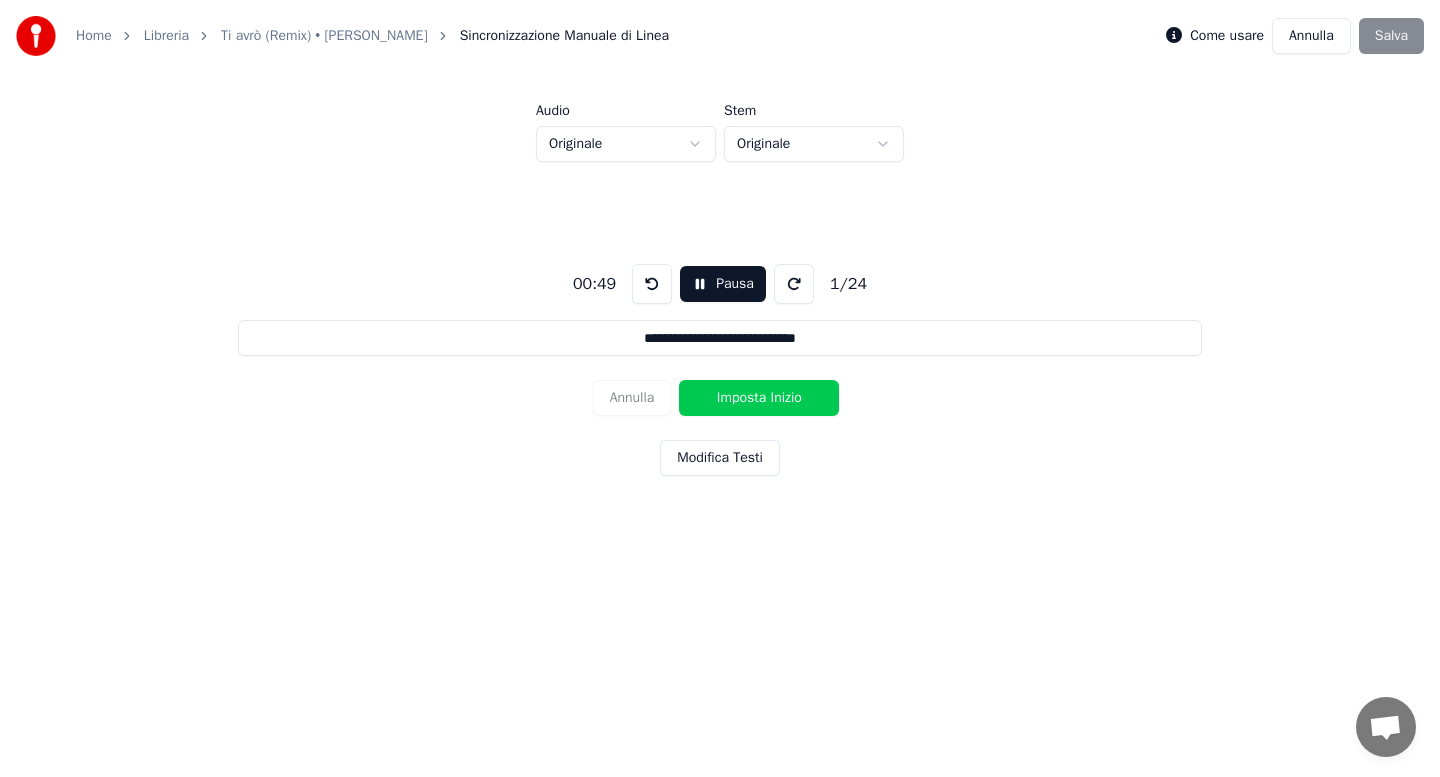 click on "Imposta Inizio" at bounding box center (759, 398) 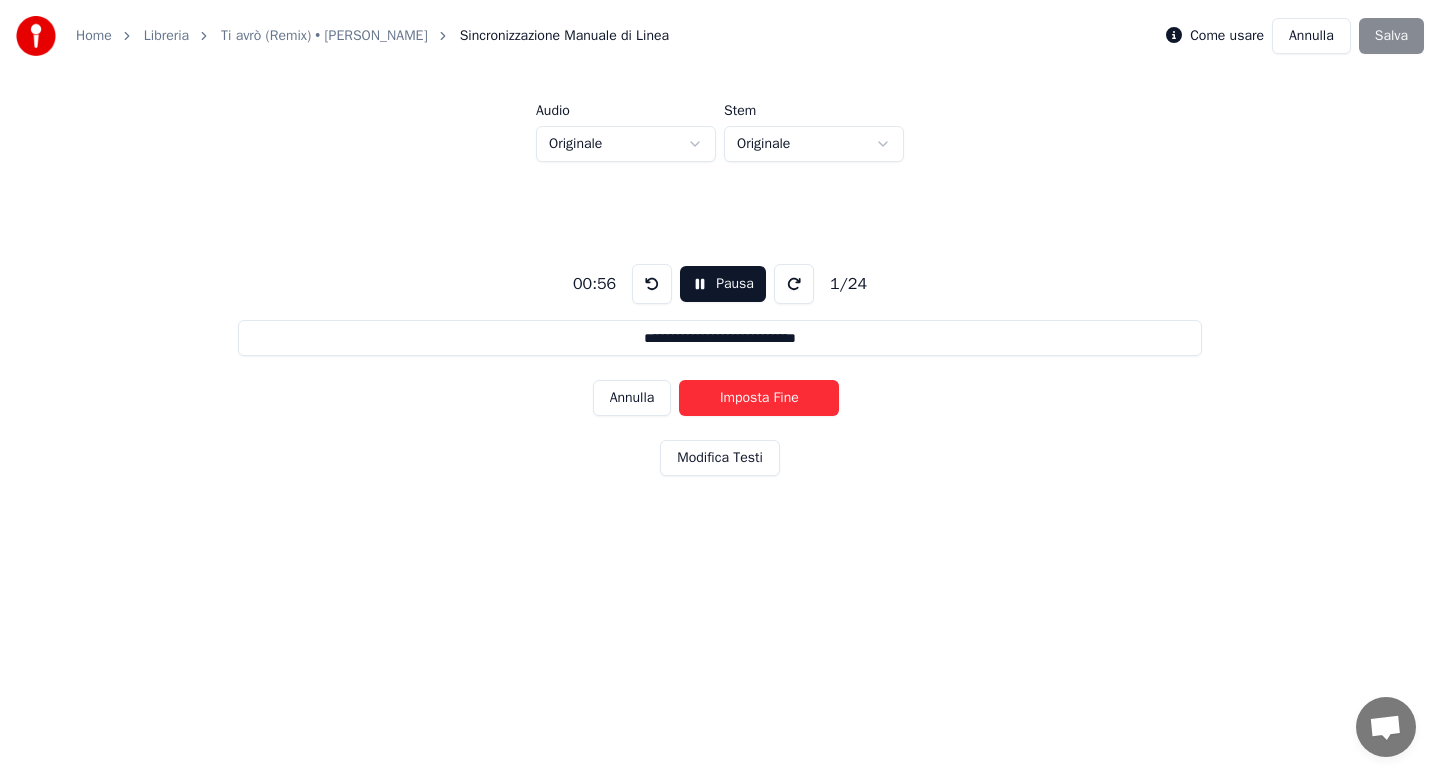 click on "Imposta Fine" at bounding box center [759, 398] 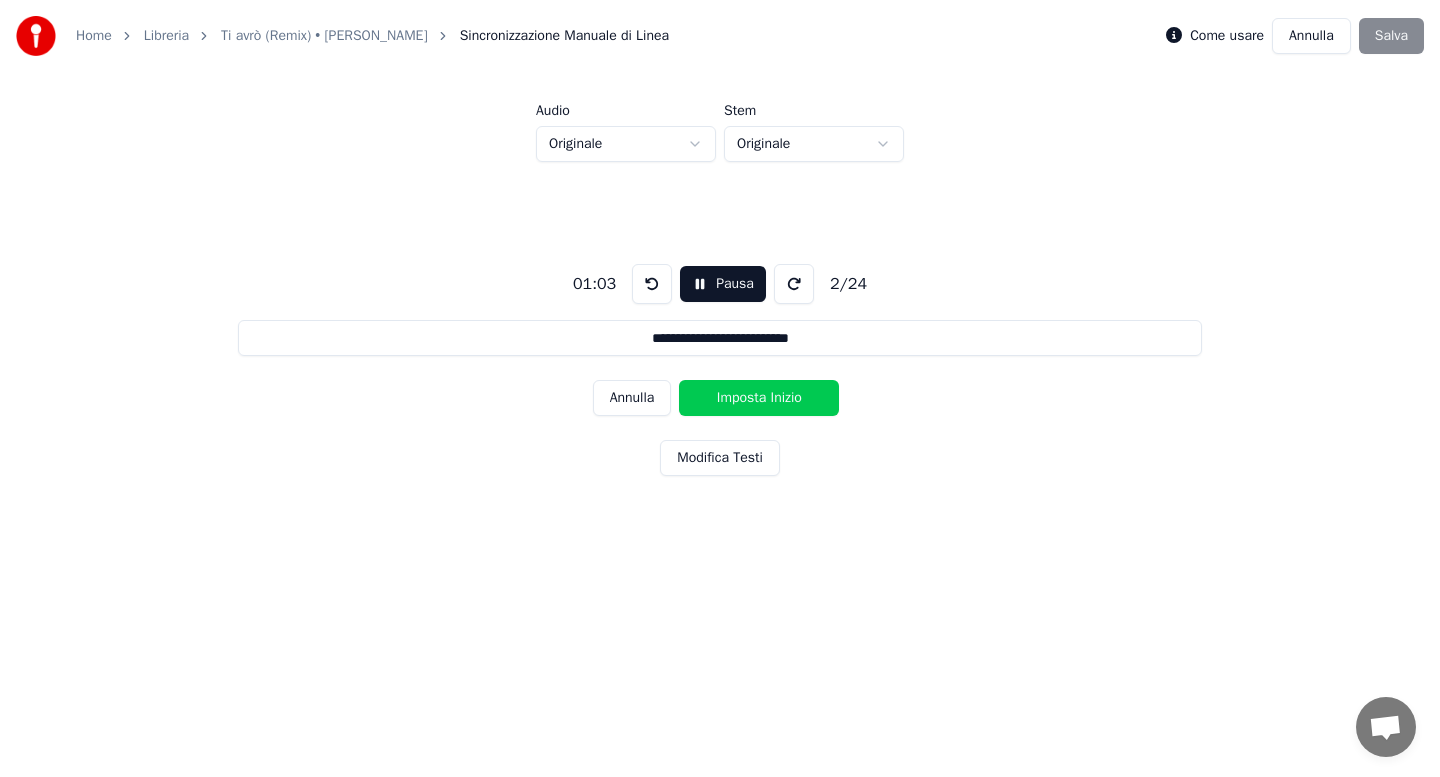 click on "Imposta Inizio" at bounding box center (759, 398) 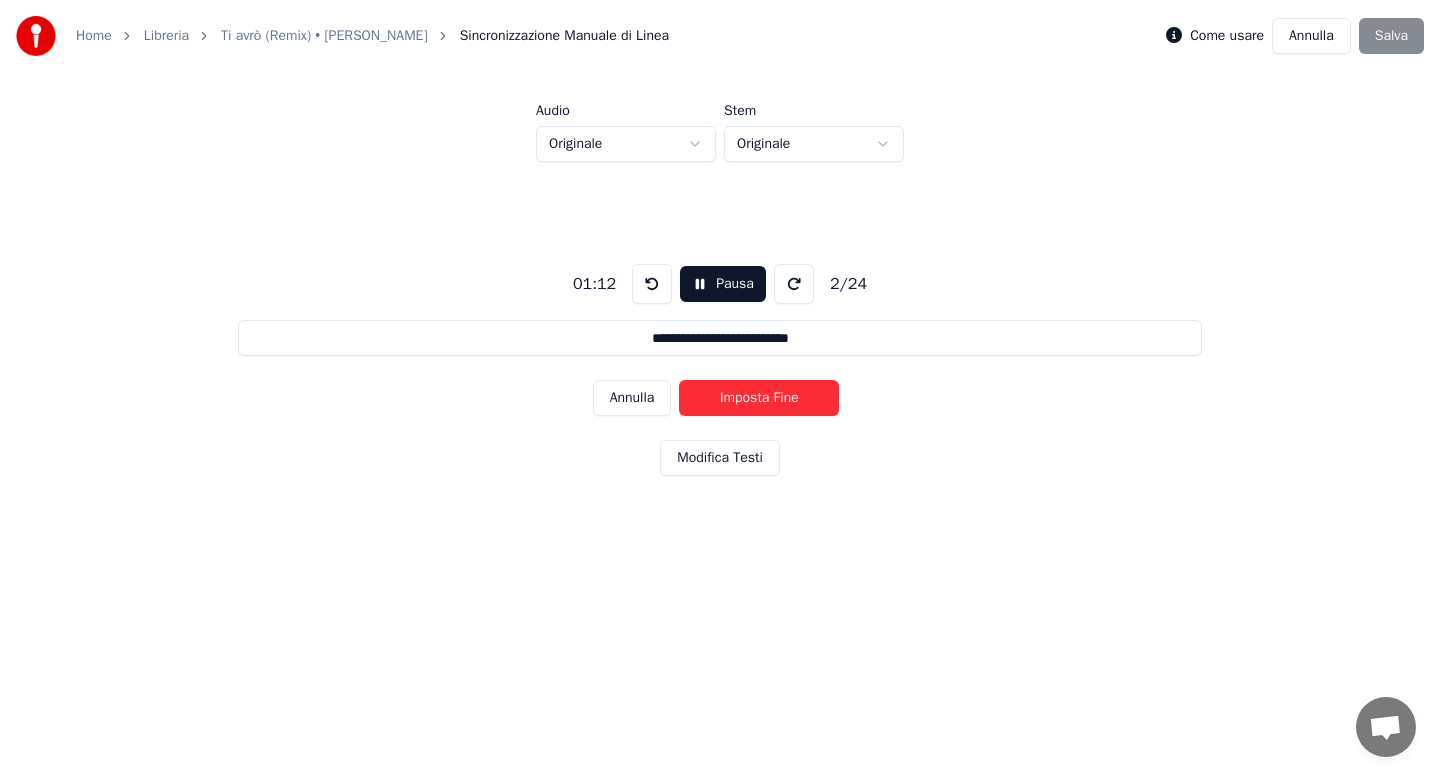 click on "Imposta Fine" at bounding box center [759, 398] 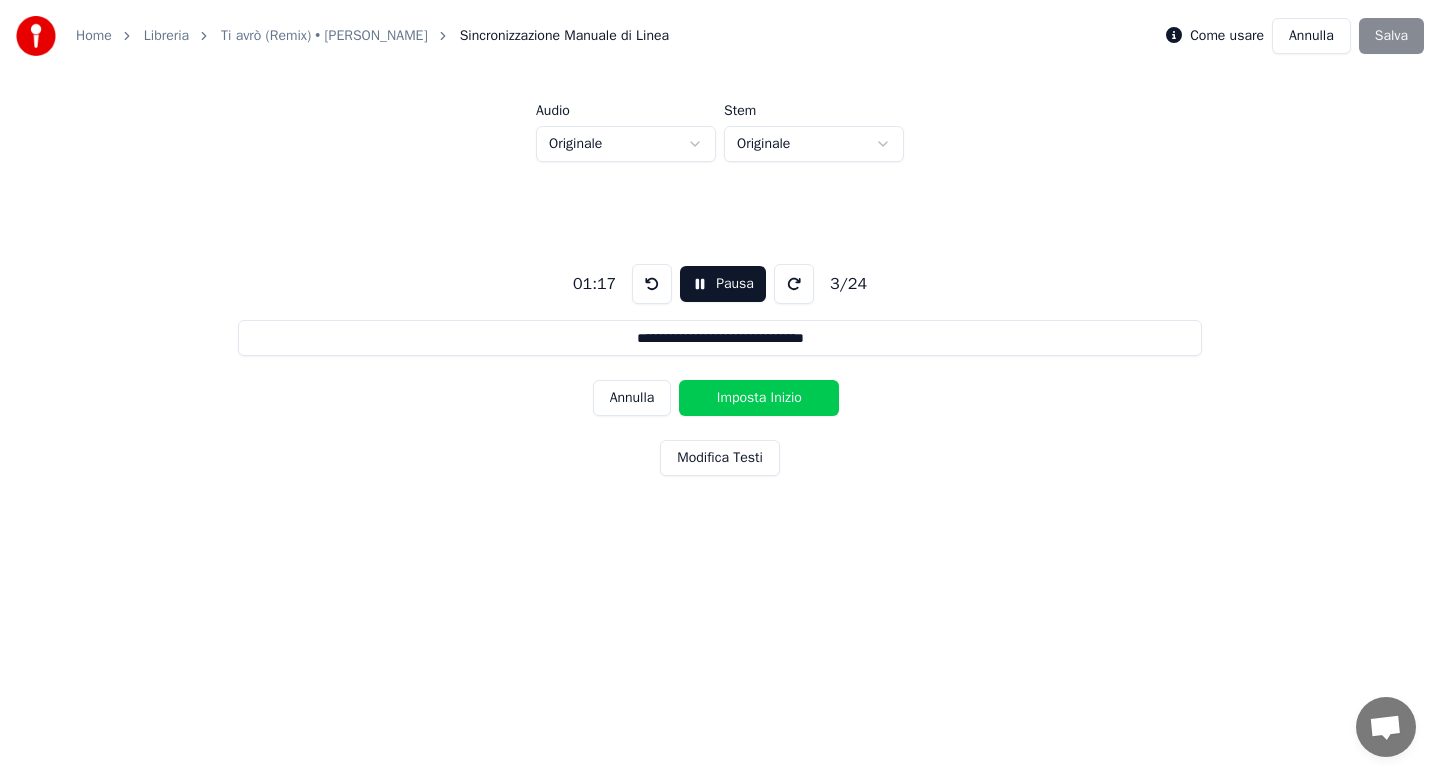 click on "Imposta Inizio" at bounding box center (759, 398) 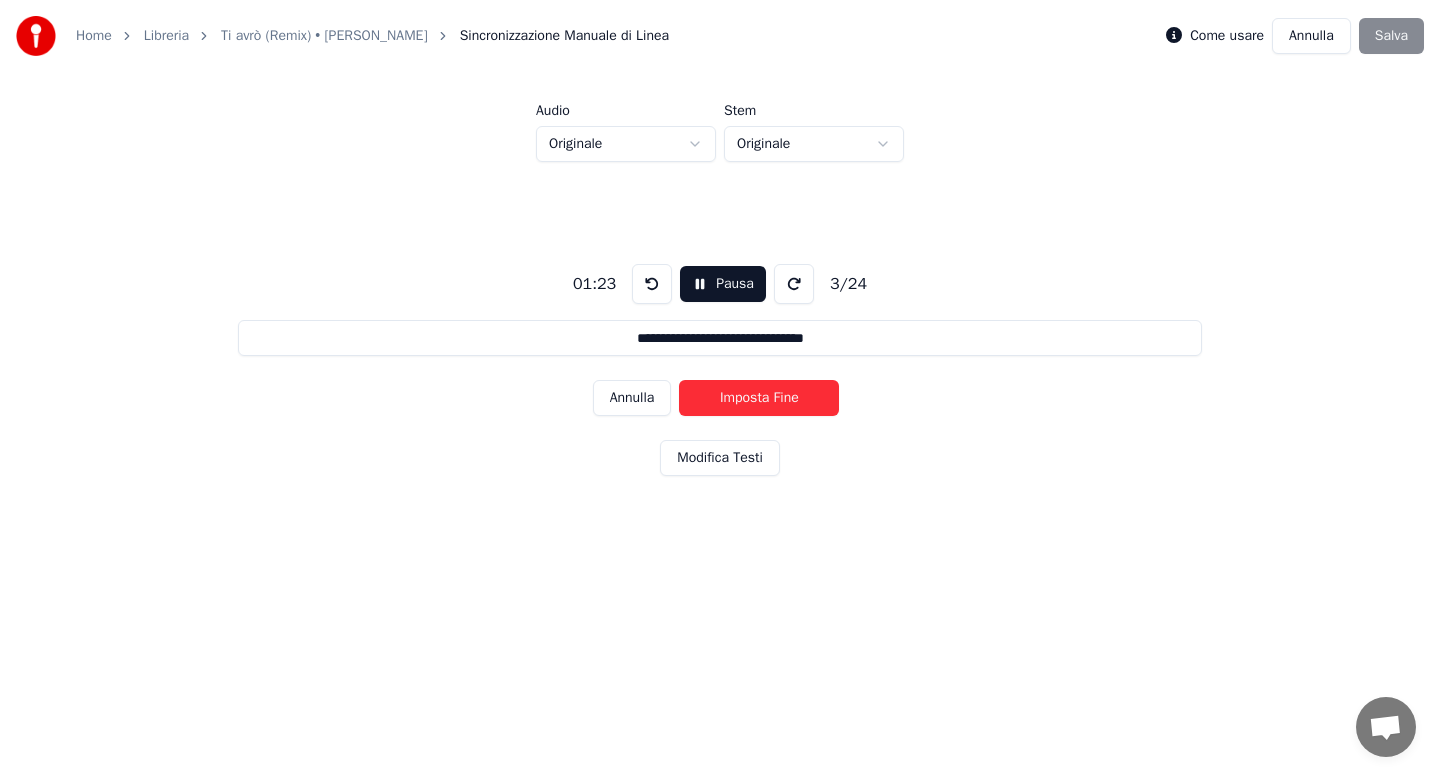 click on "Imposta Fine" at bounding box center [759, 398] 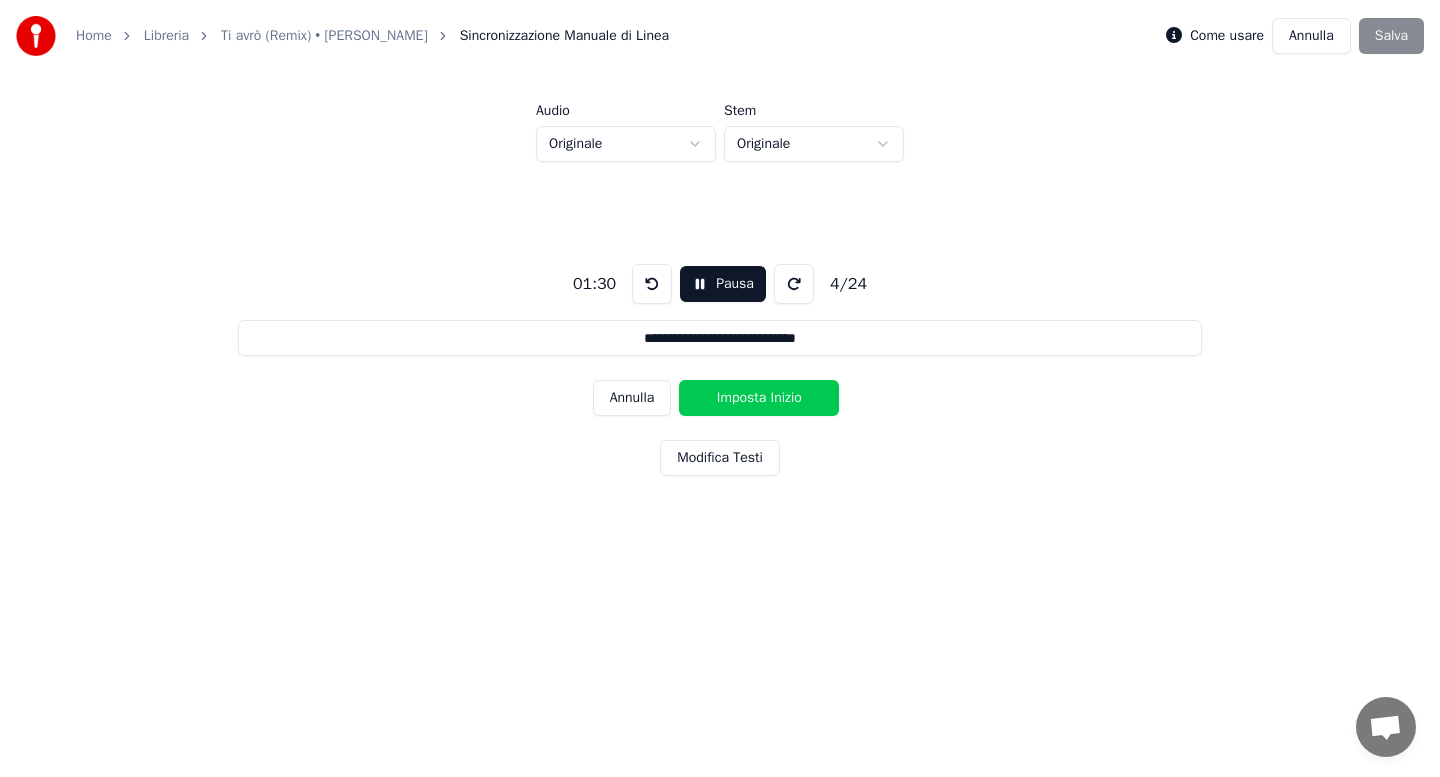 click on "Imposta Inizio" at bounding box center [759, 398] 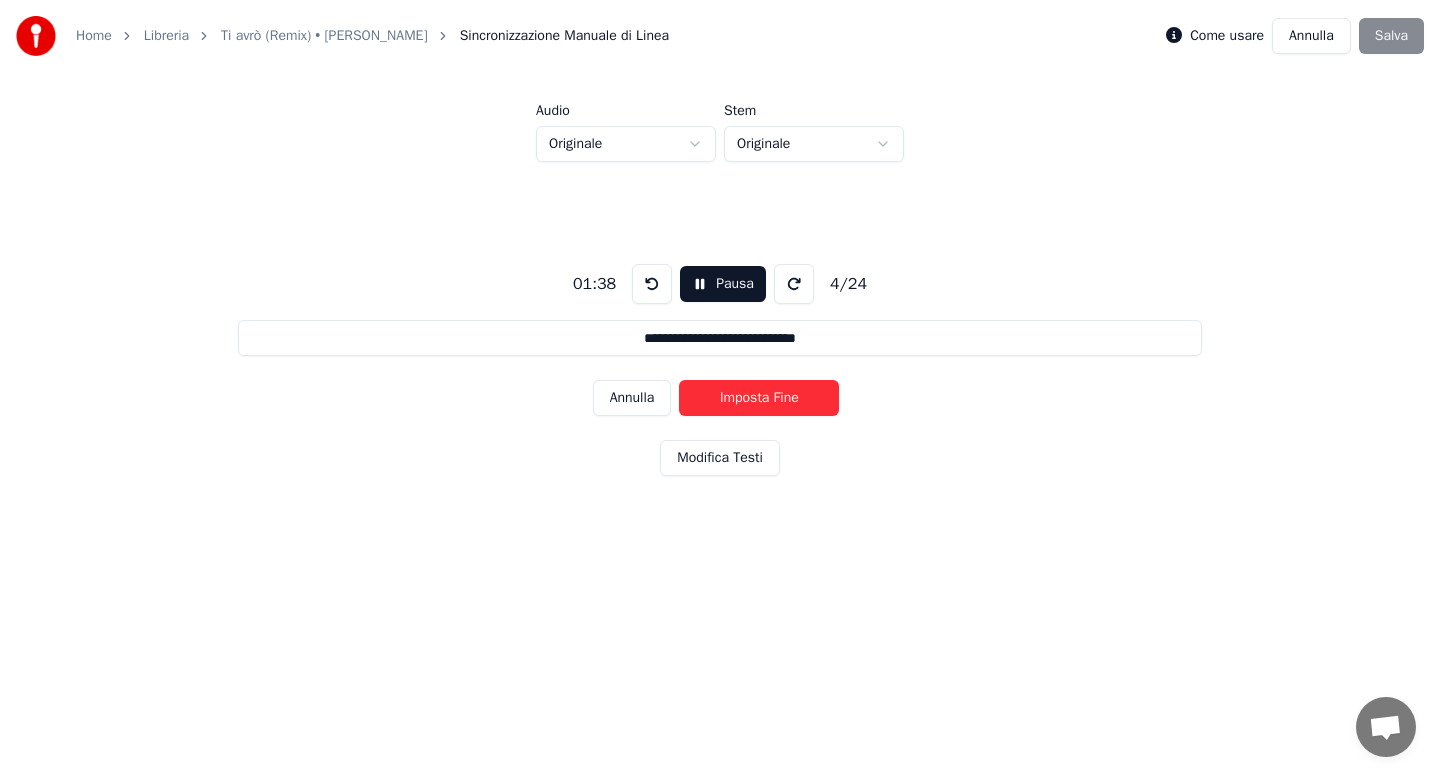 click on "Imposta Fine" at bounding box center [759, 398] 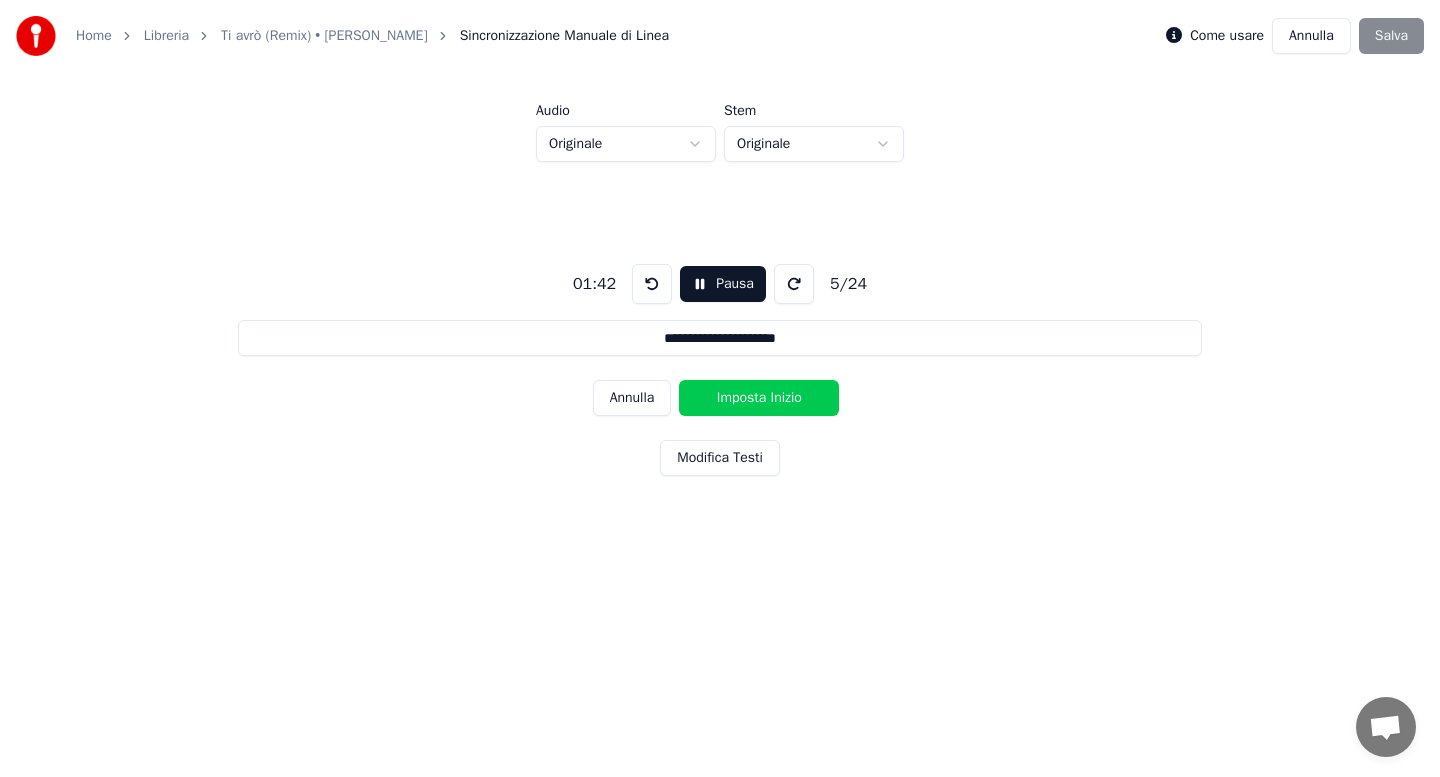 click on "Imposta Inizio" at bounding box center [759, 398] 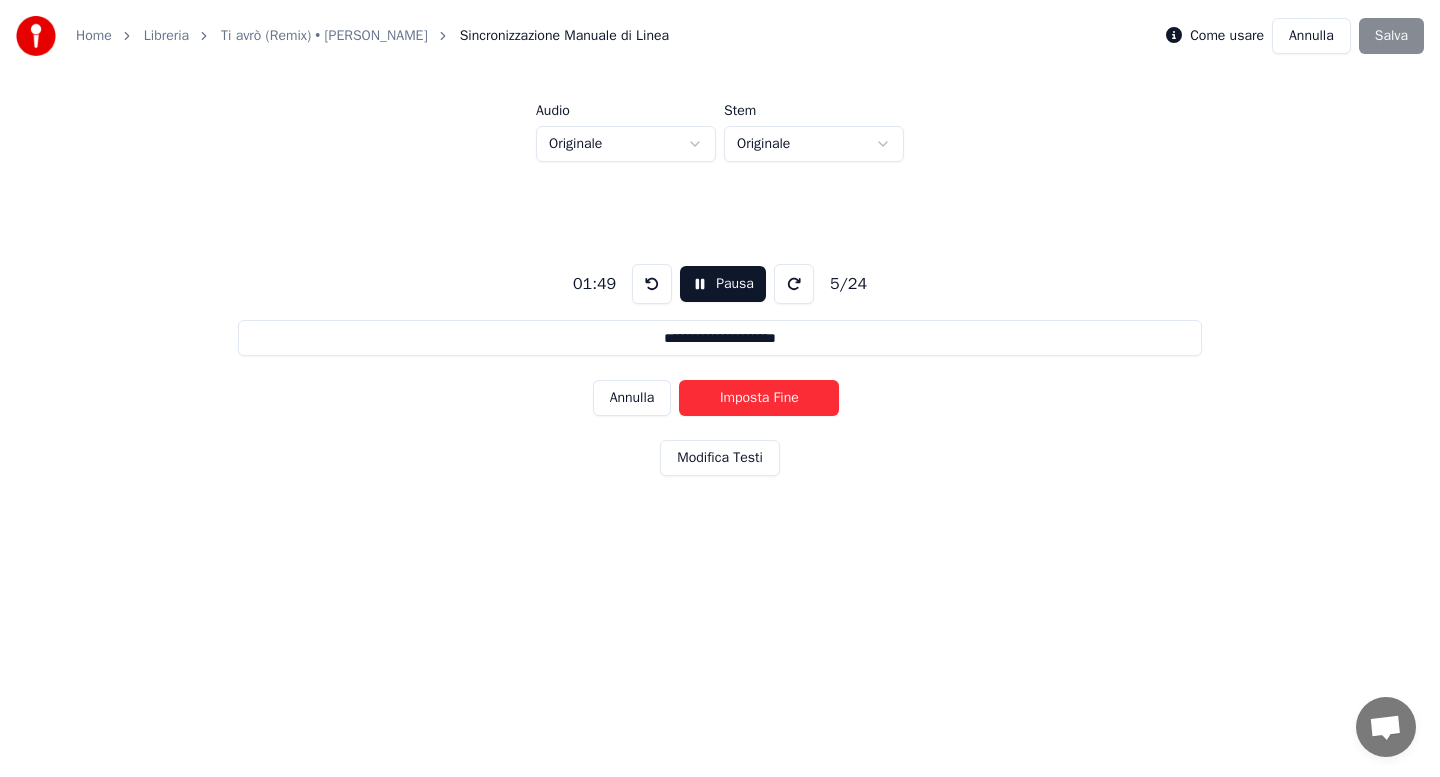 click on "Imposta Fine" at bounding box center [759, 398] 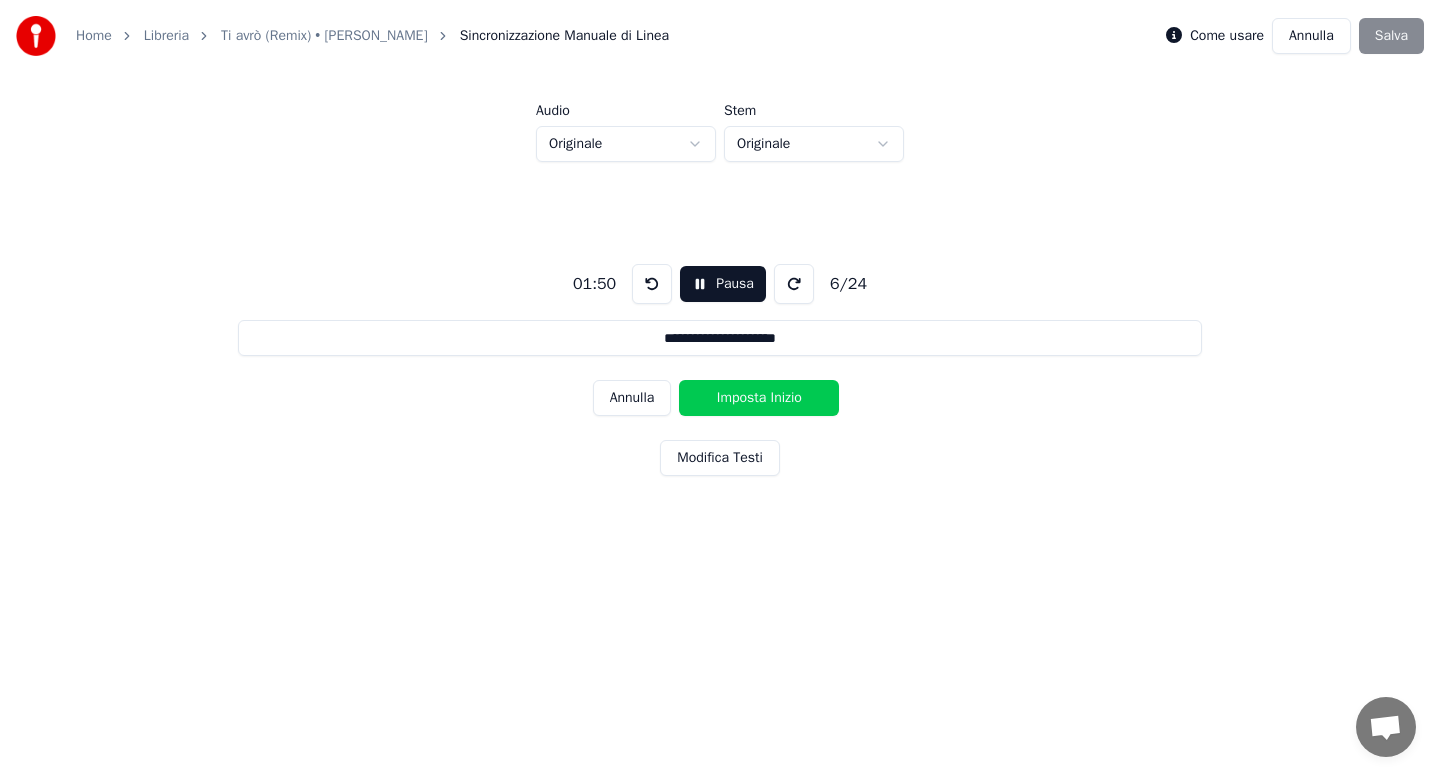 click on "Imposta Inizio" at bounding box center (759, 398) 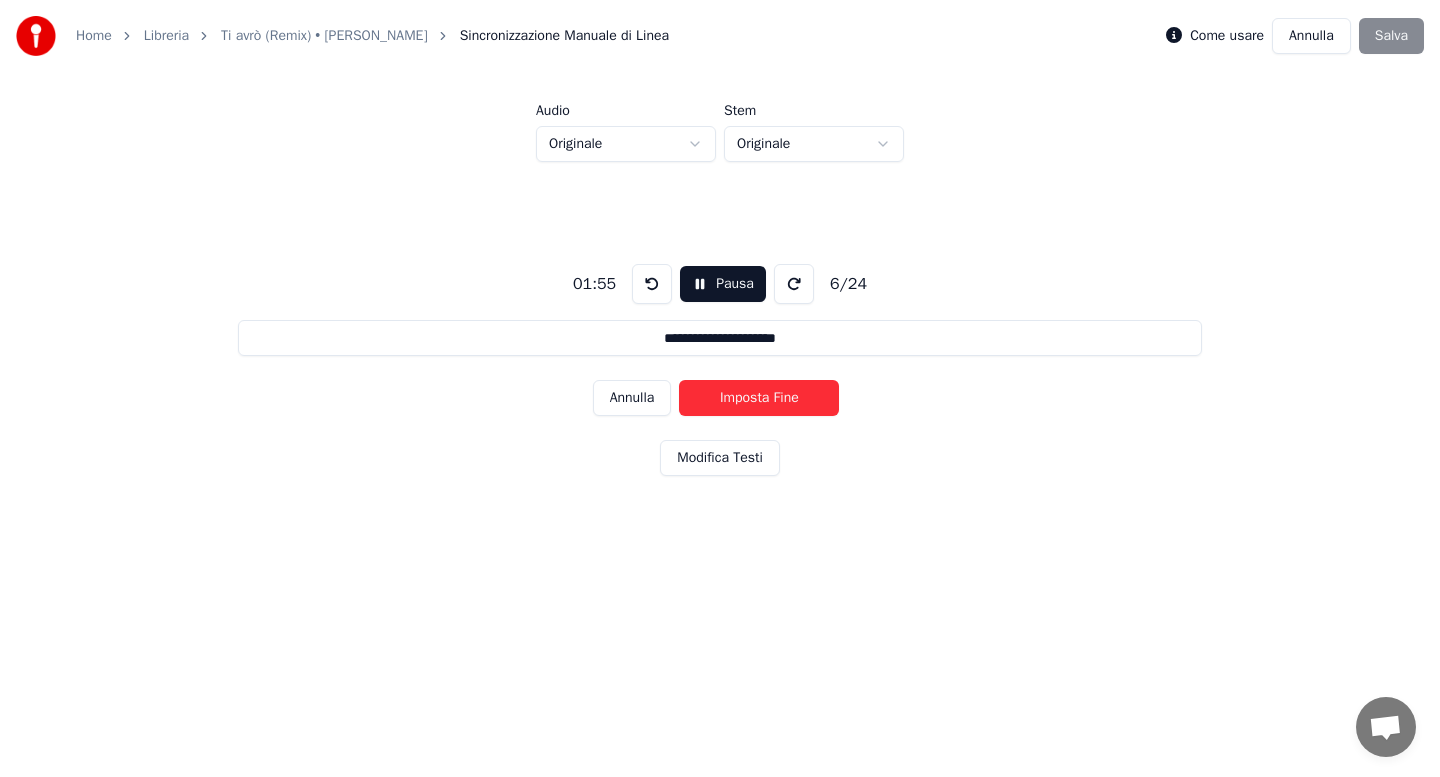 click on "Imposta Fine" at bounding box center [759, 398] 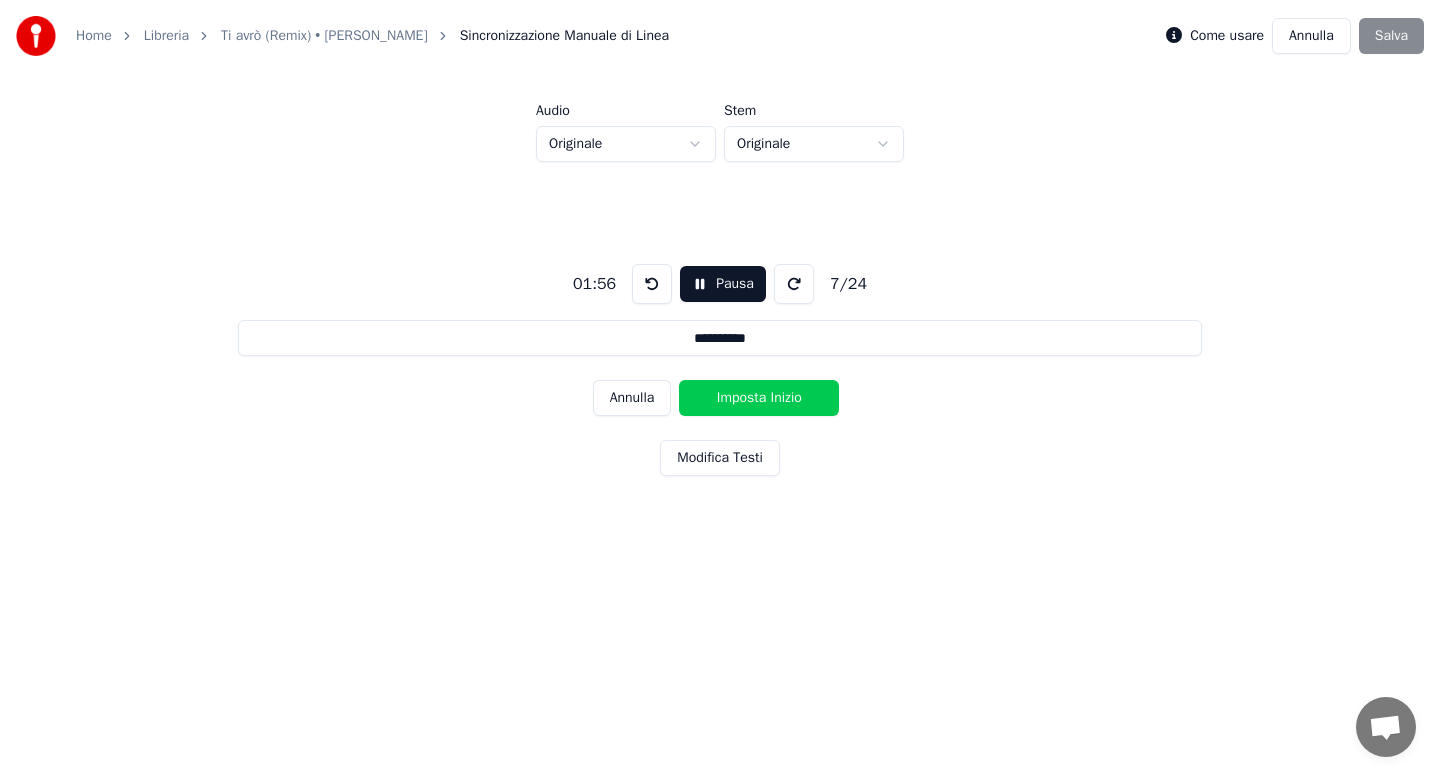 click on "Imposta Inizio" at bounding box center [759, 398] 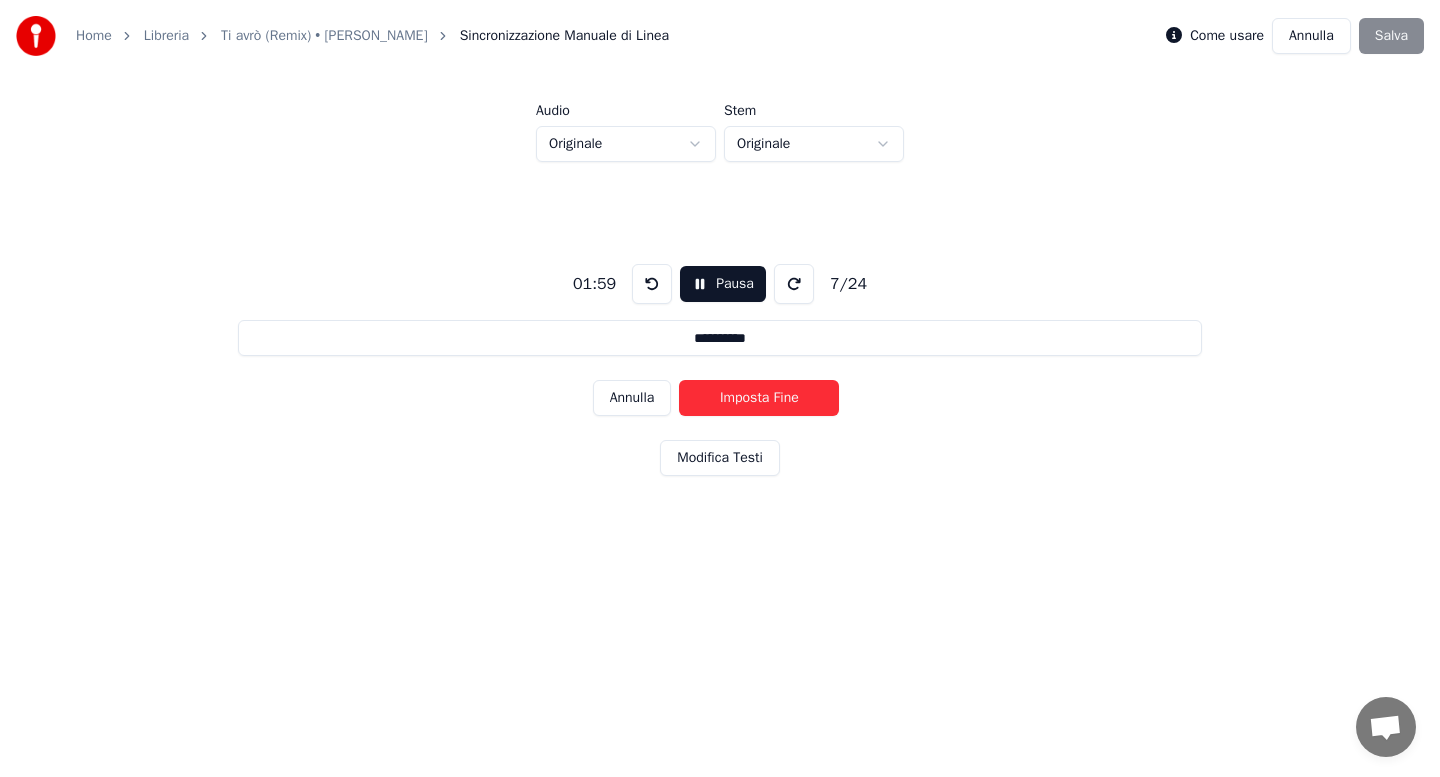 click on "Imposta Fine" at bounding box center [759, 398] 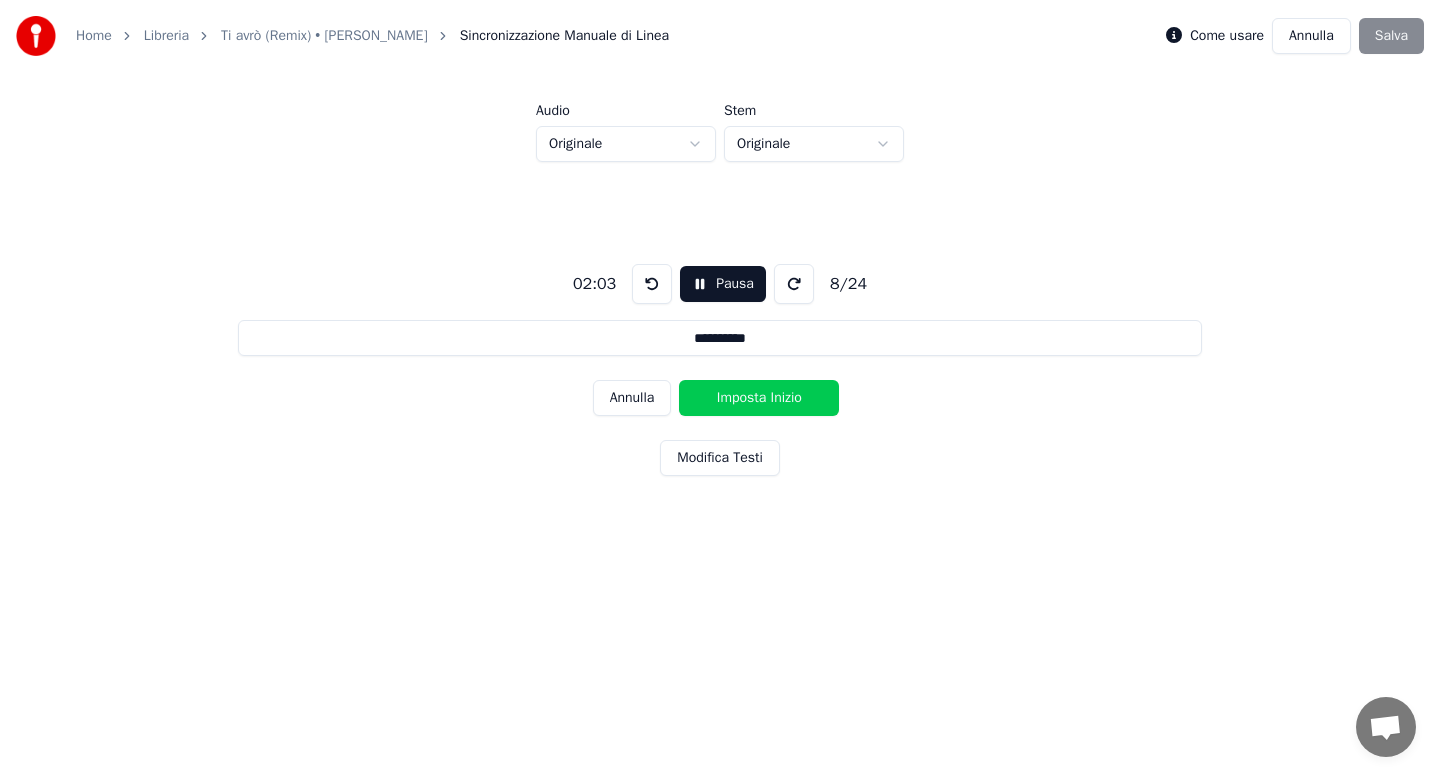 click on "Imposta Inizio" at bounding box center [759, 398] 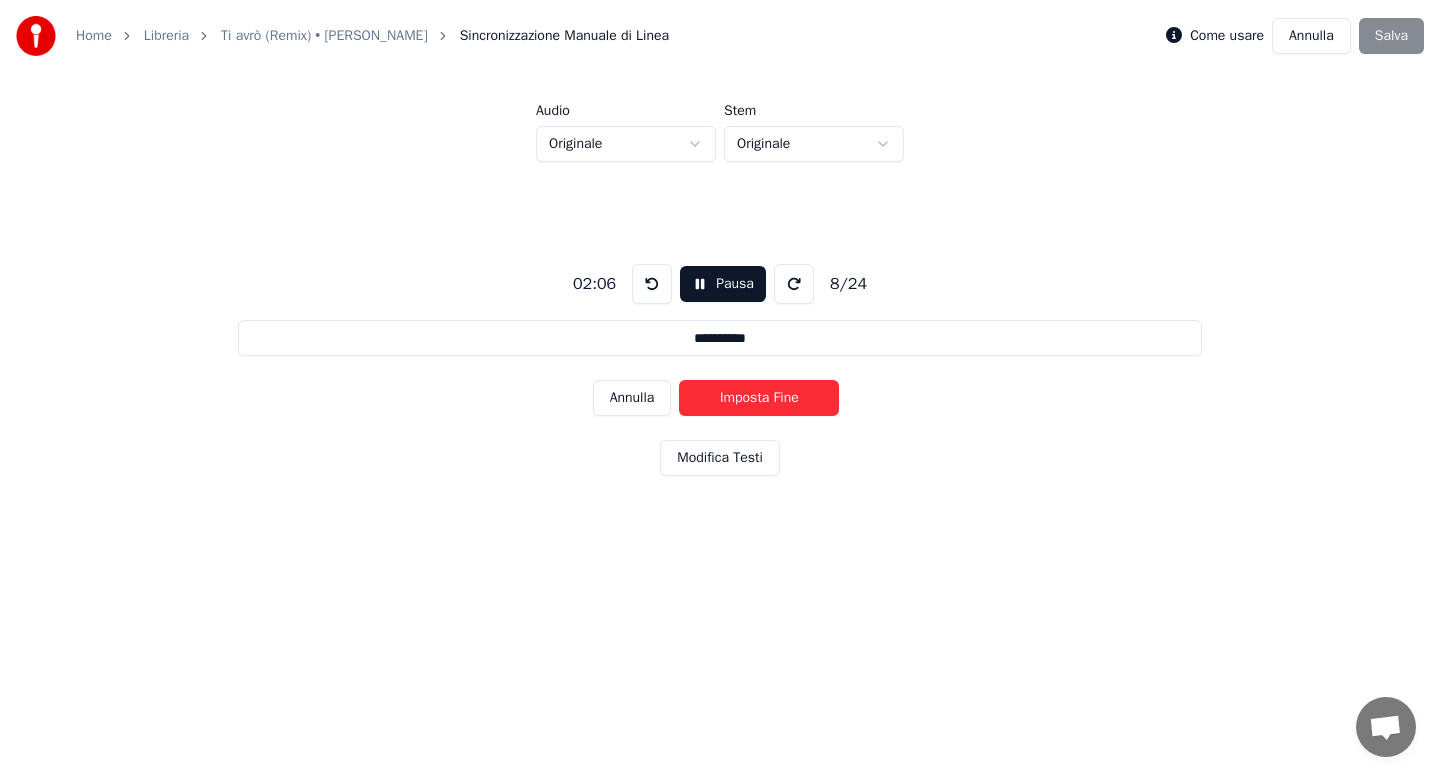 click on "Imposta Fine" at bounding box center (759, 398) 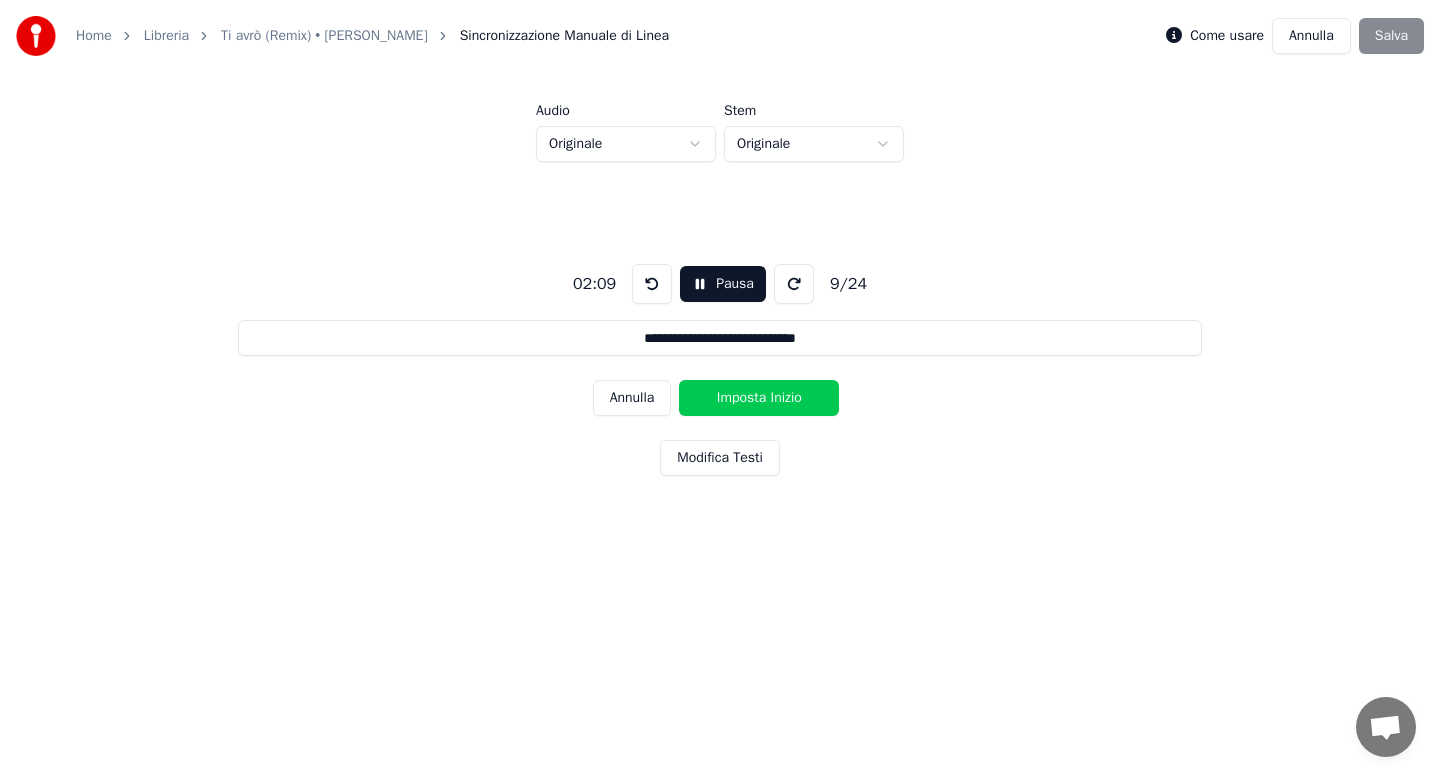 click on "Imposta Inizio" at bounding box center [759, 398] 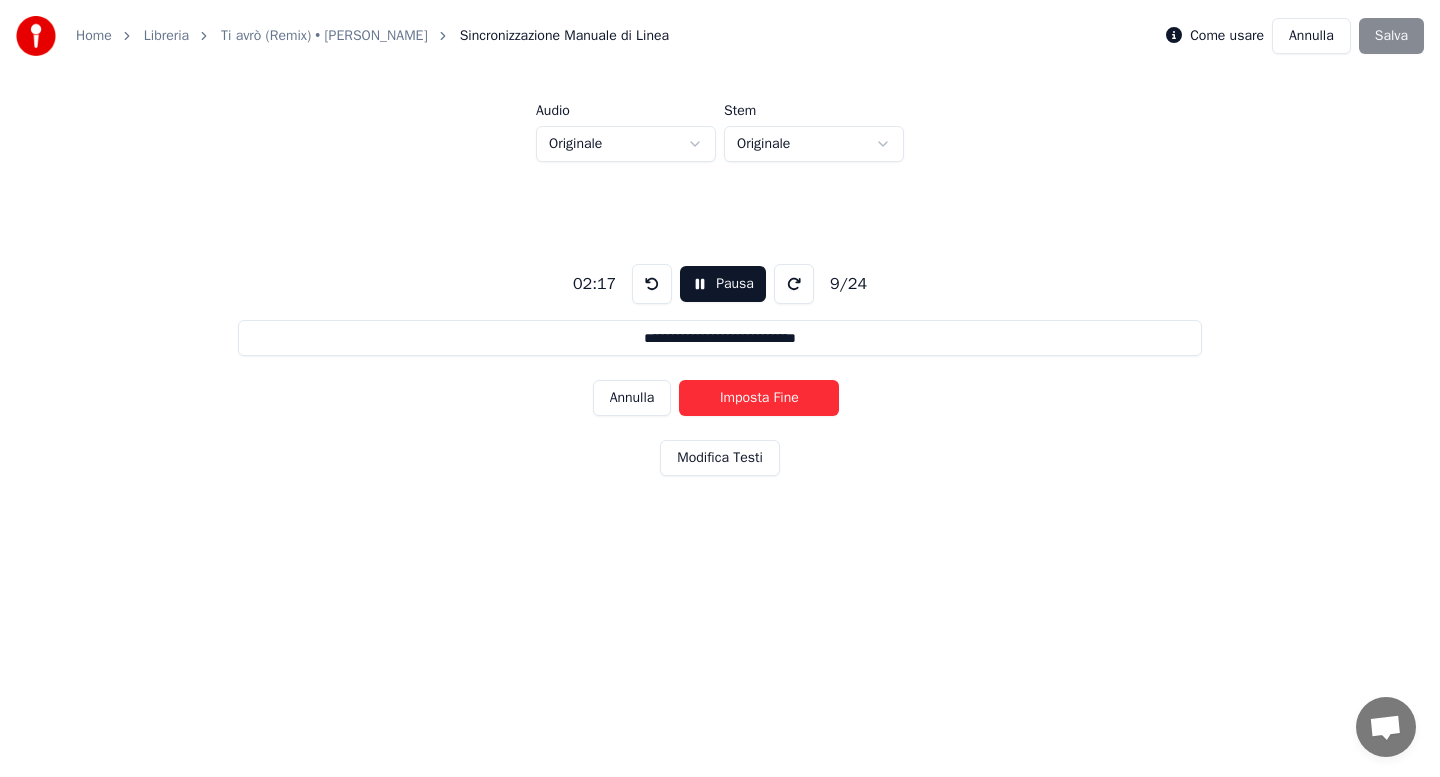 click on "Imposta Fine" at bounding box center [759, 398] 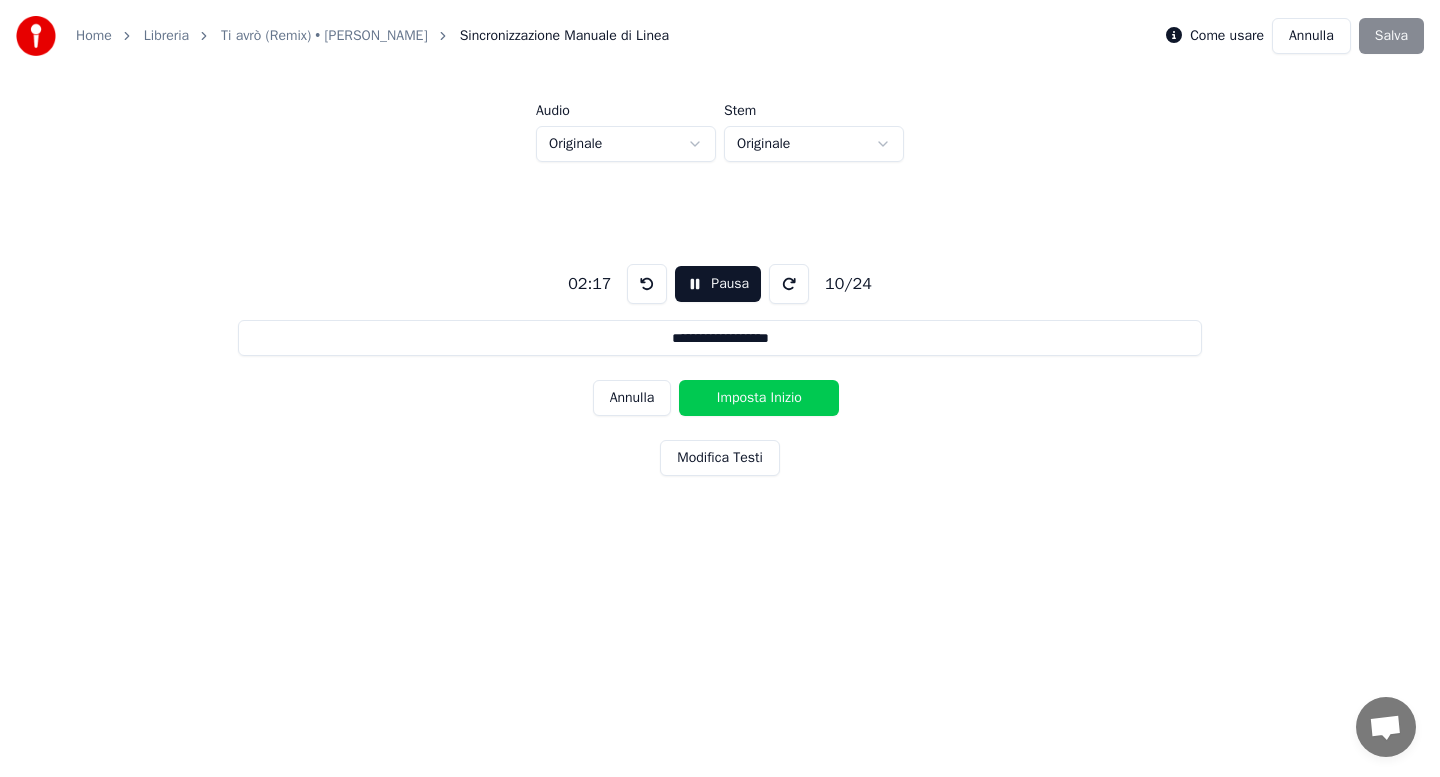 click on "Imposta Inizio" at bounding box center [759, 398] 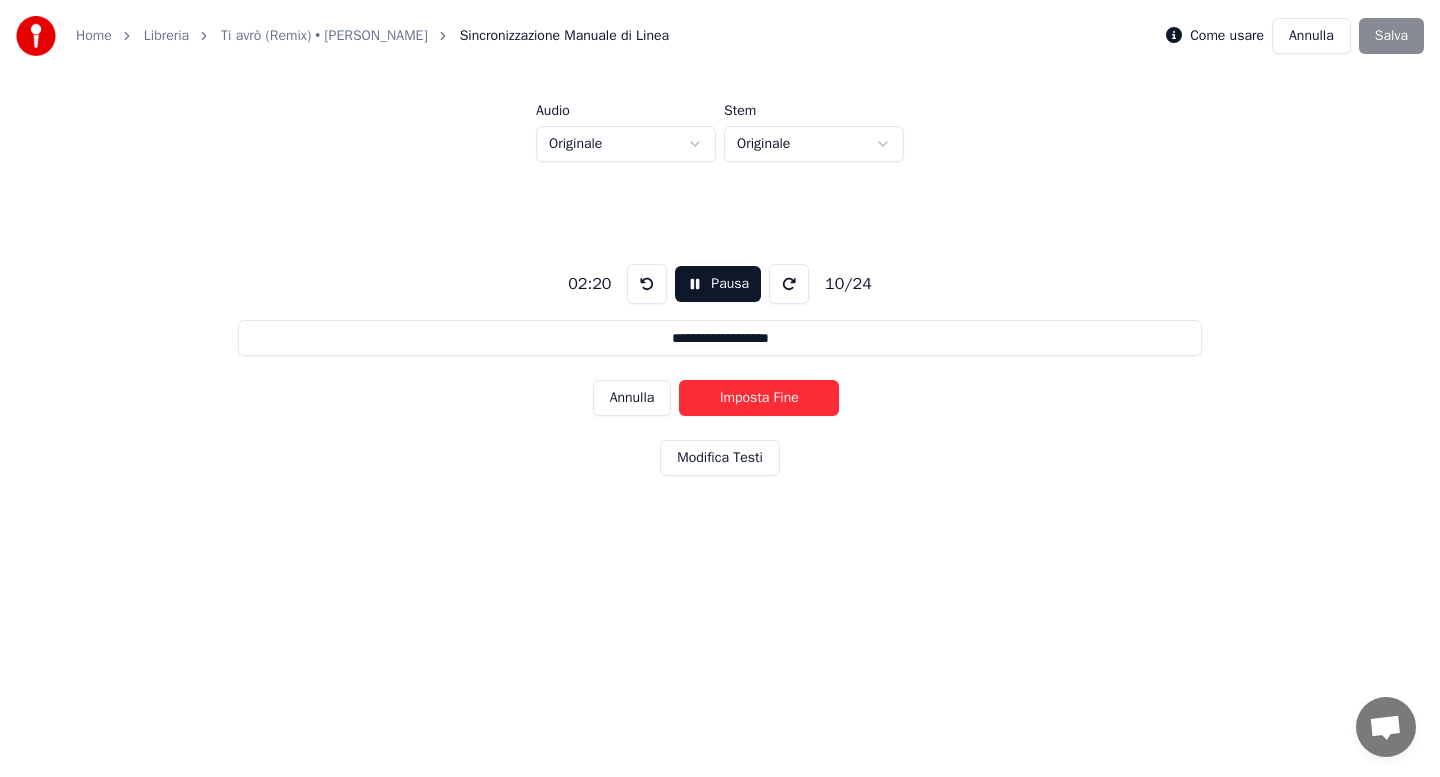 click on "Imposta Fine" at bounding box center [759, 398] 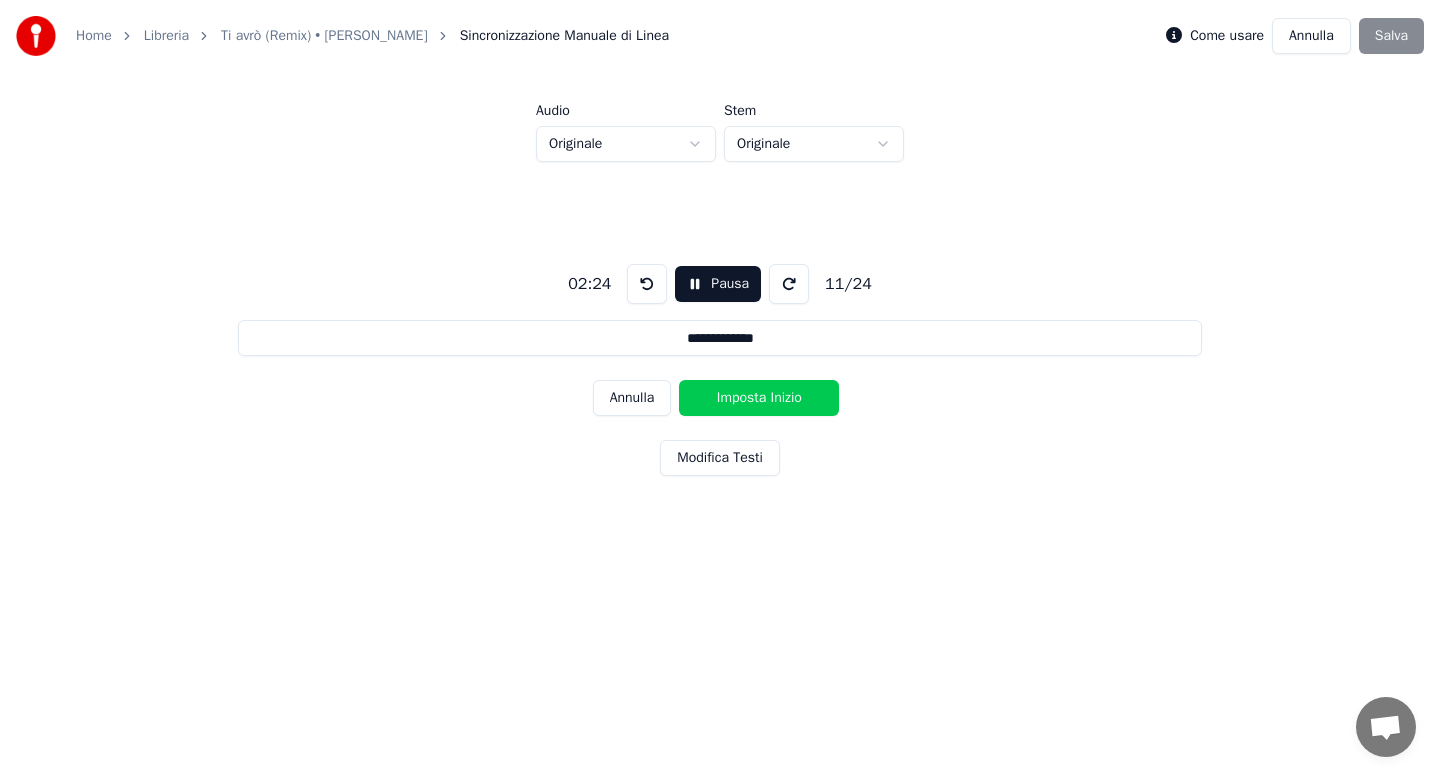 click on "Imposta Inizio" at bounding box center (759, 398) 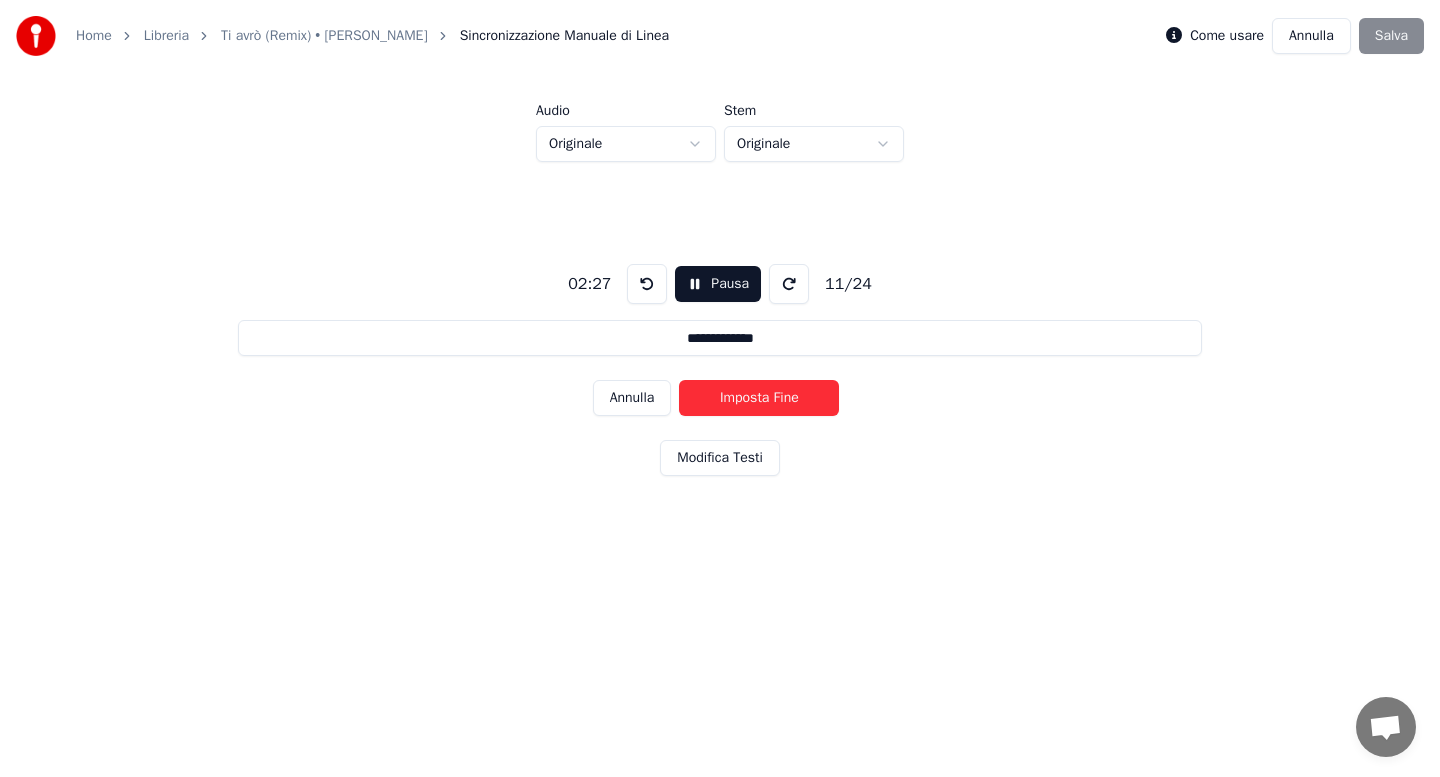 click on "Imposta Fine" at bounding box center [759, 398] 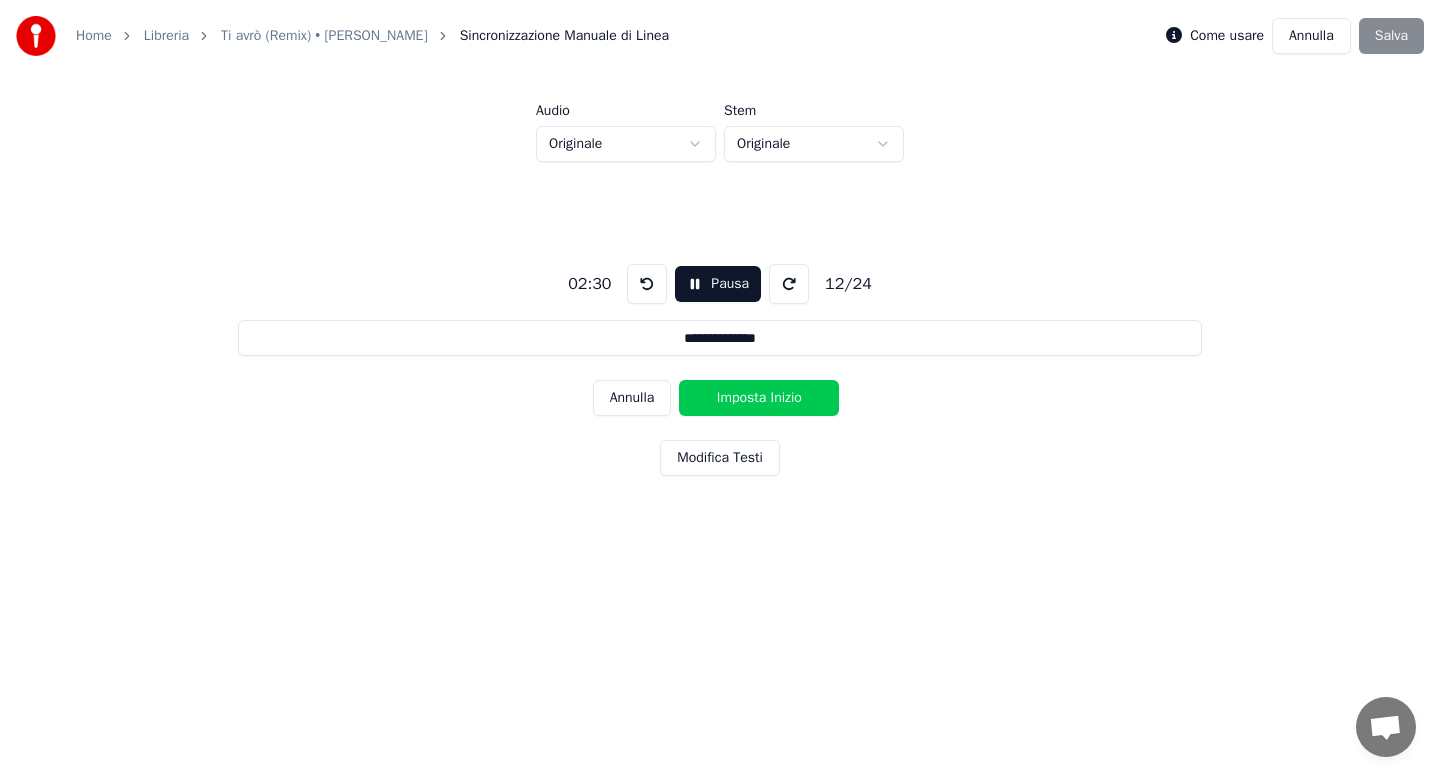 click on "Imposta Inizio" at bounding box center [759, 398] 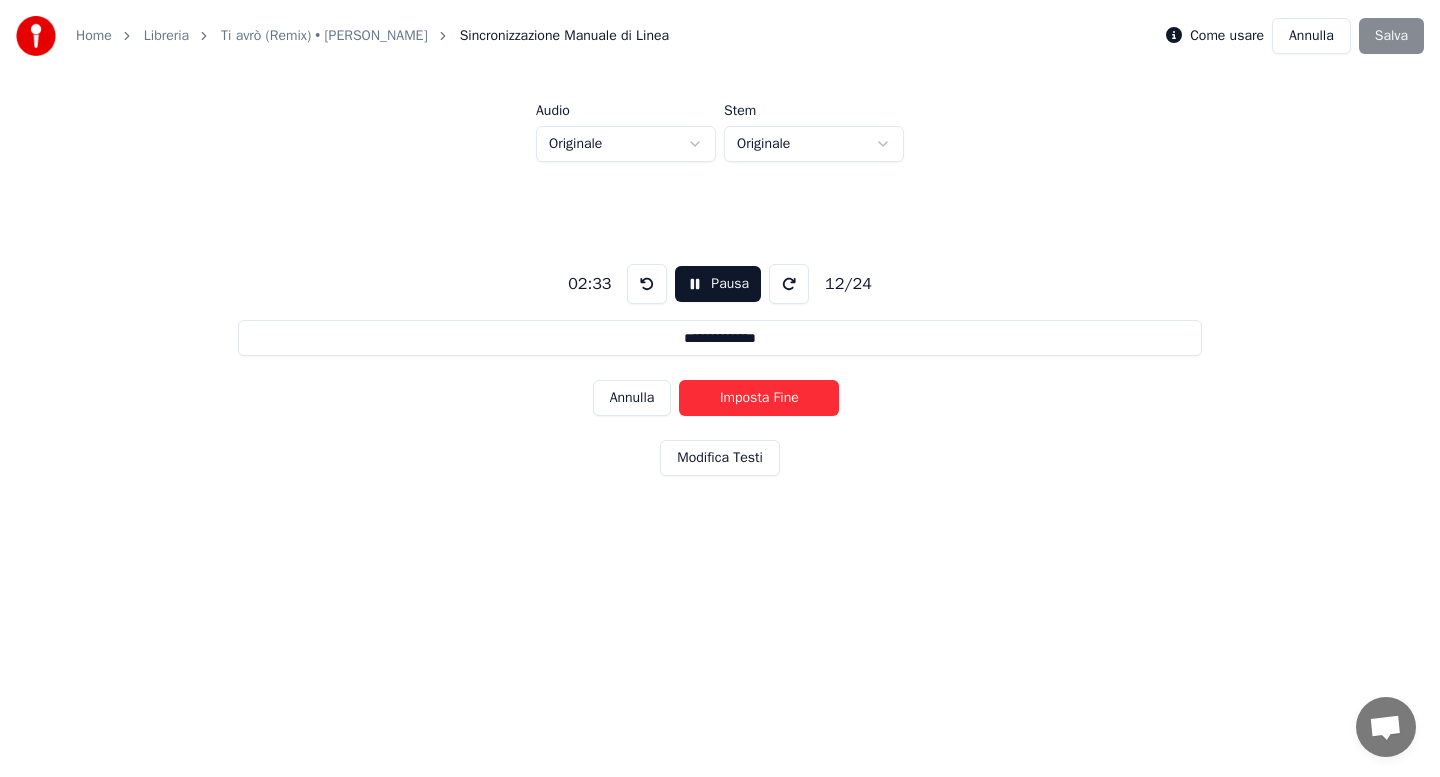 click on "Imposta Fine" at bounding box center (759, 398) 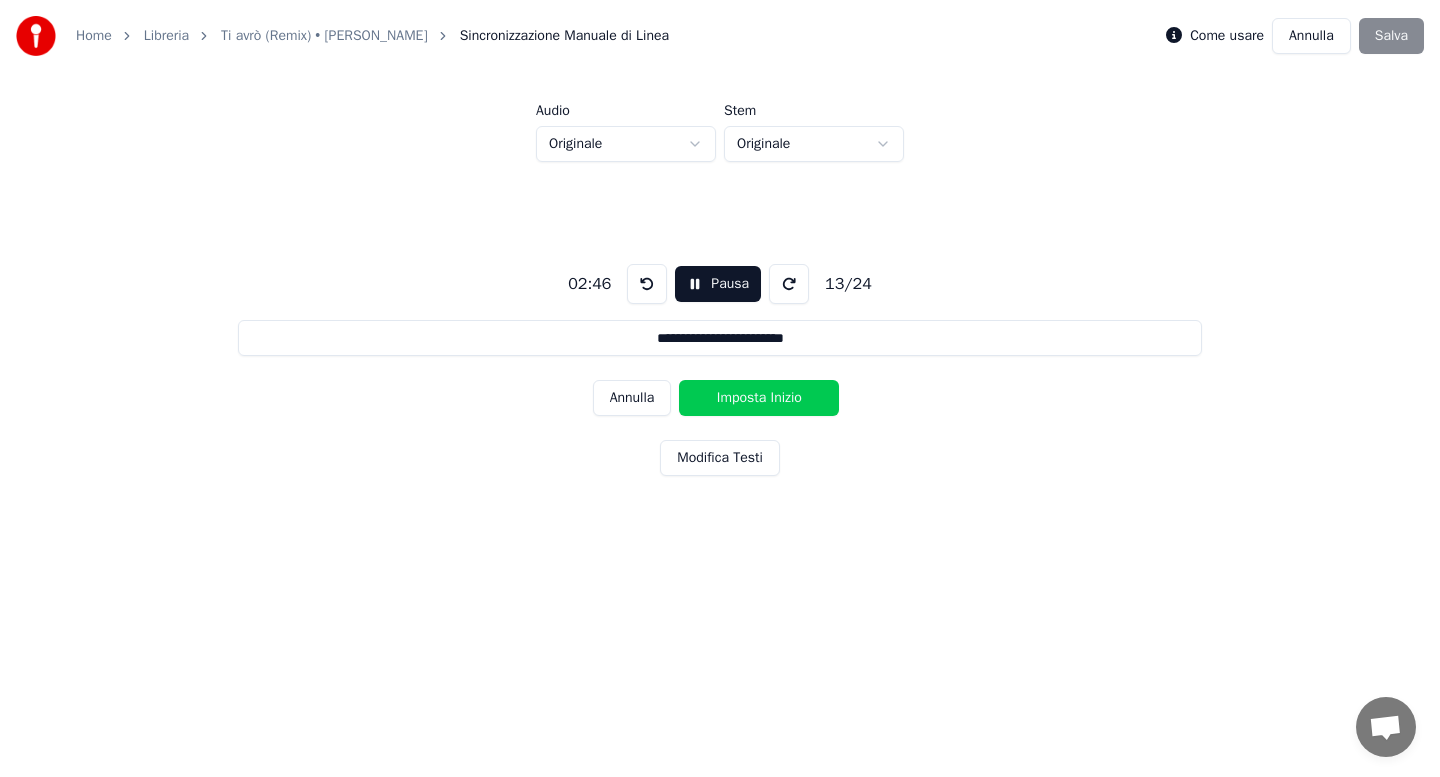 click on "Imposta Inizio" at bounding box center [759, 398] 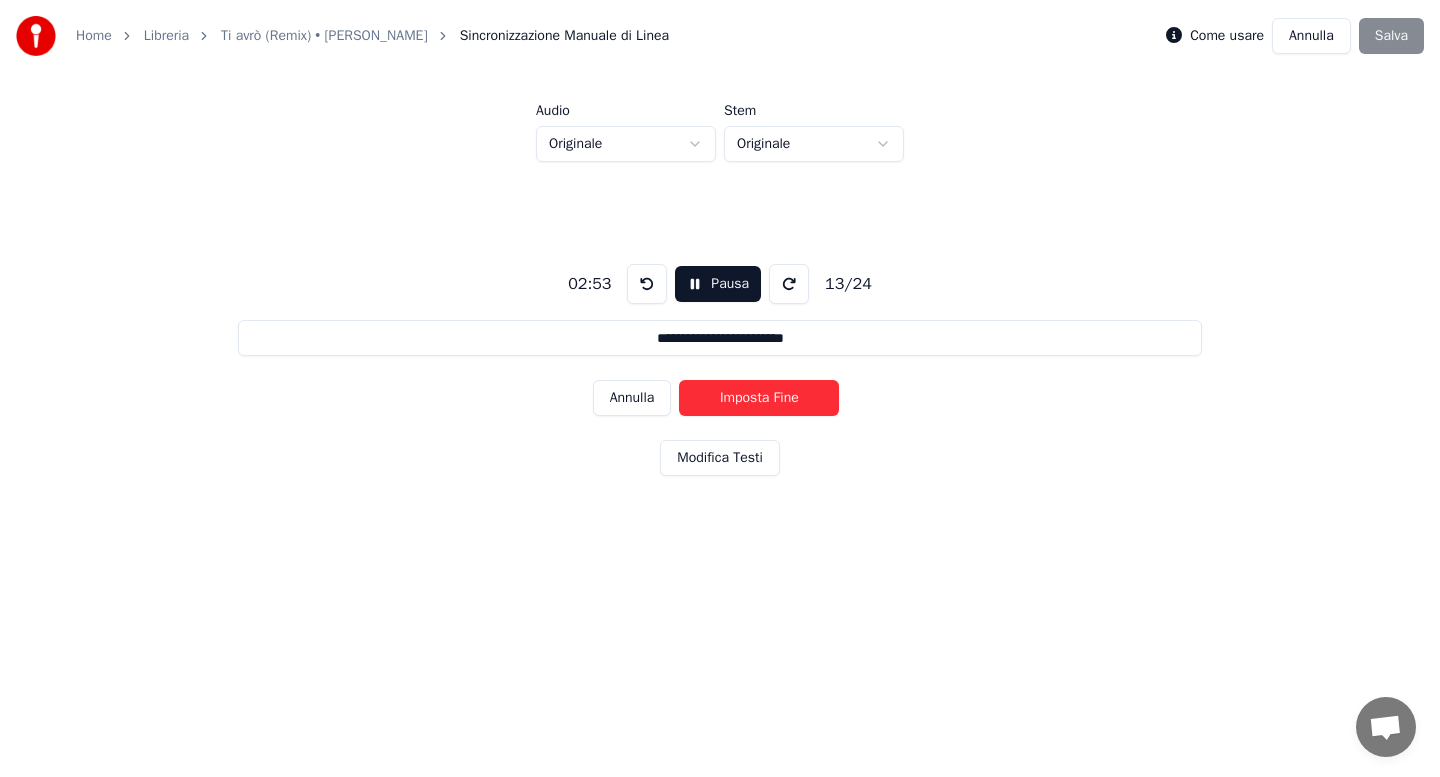 click on "Imposta Fine" at bounding box center (759, 398) 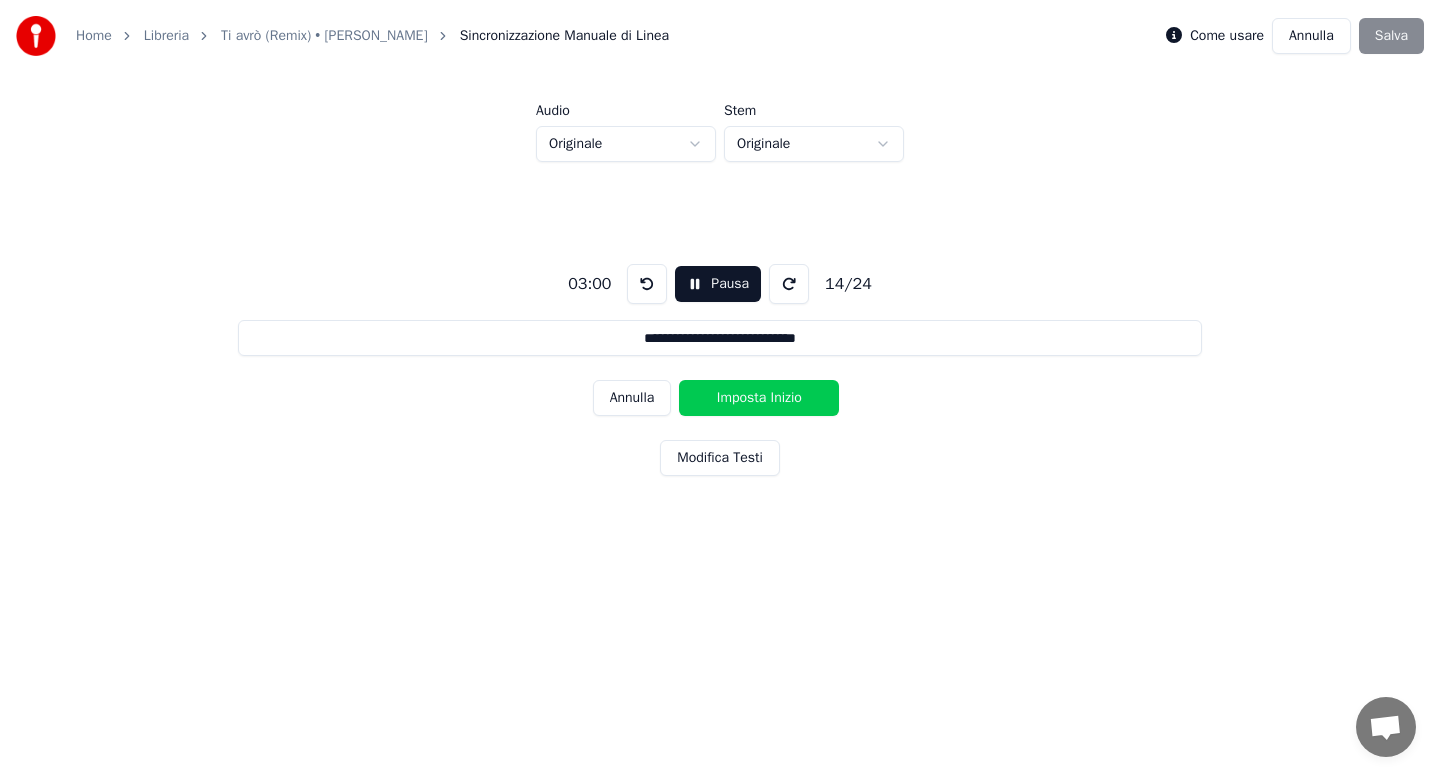 click on "Imposta Inizio" at bounding box center [759, 398] 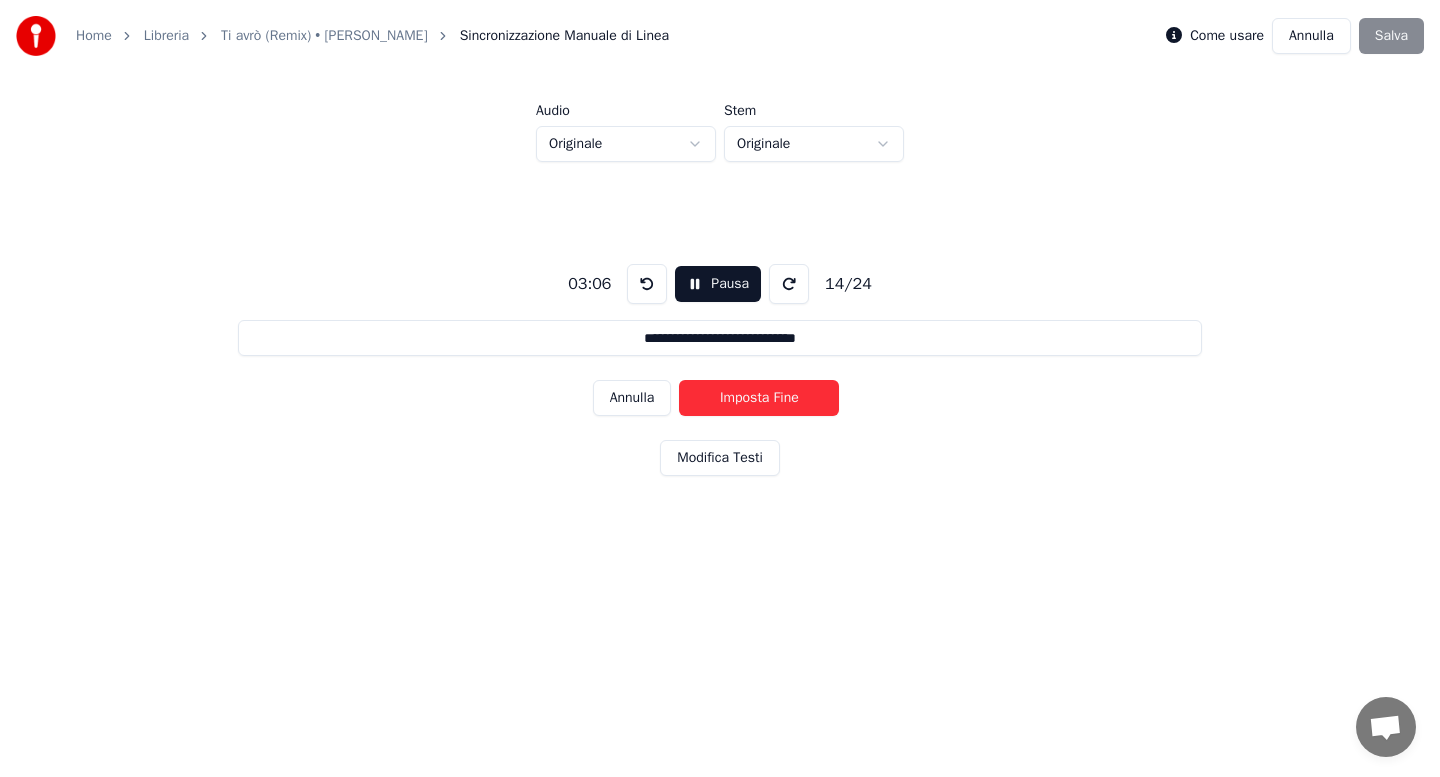 click on "Imposta Fine" at bounding box center [759, 398] 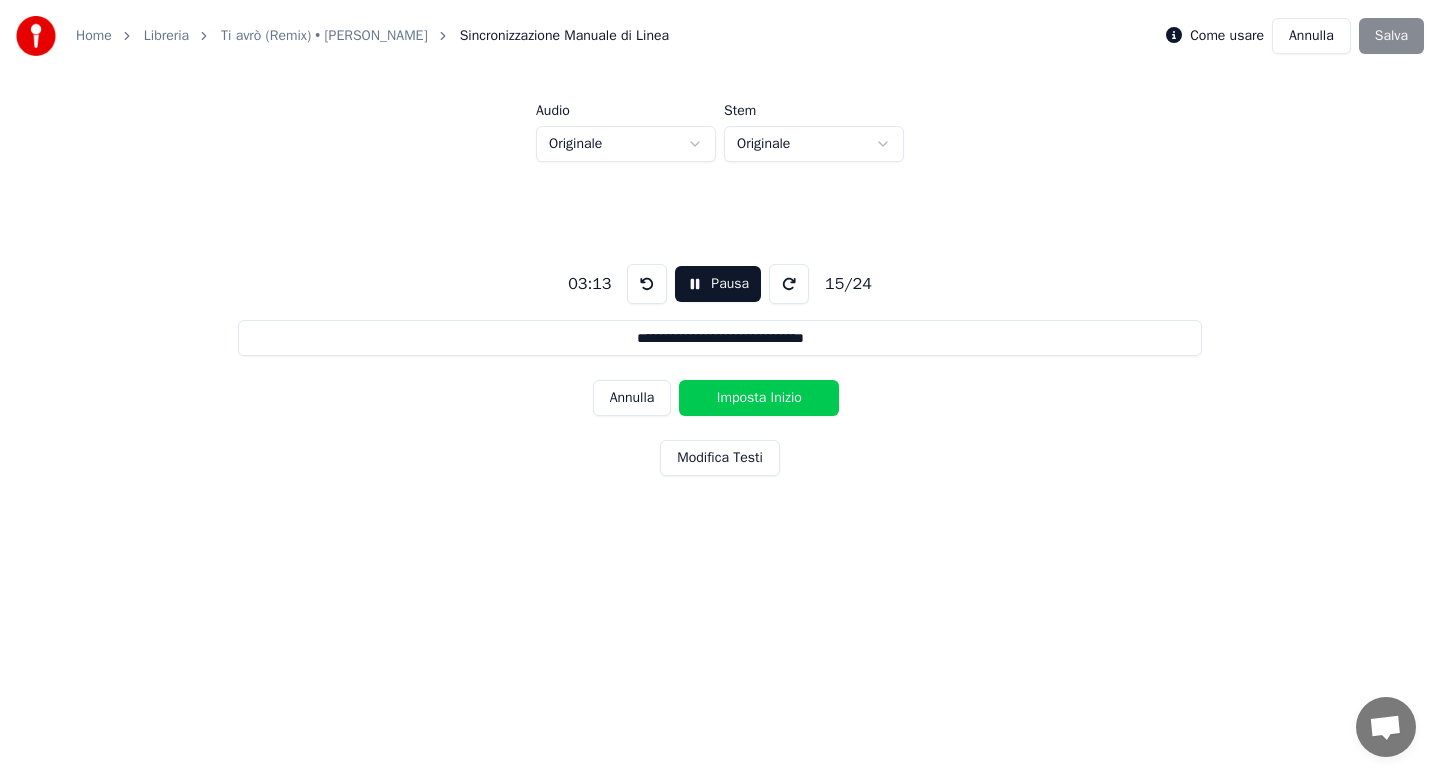 click on "Imposta Inizio" at bounding box center (759, 398) 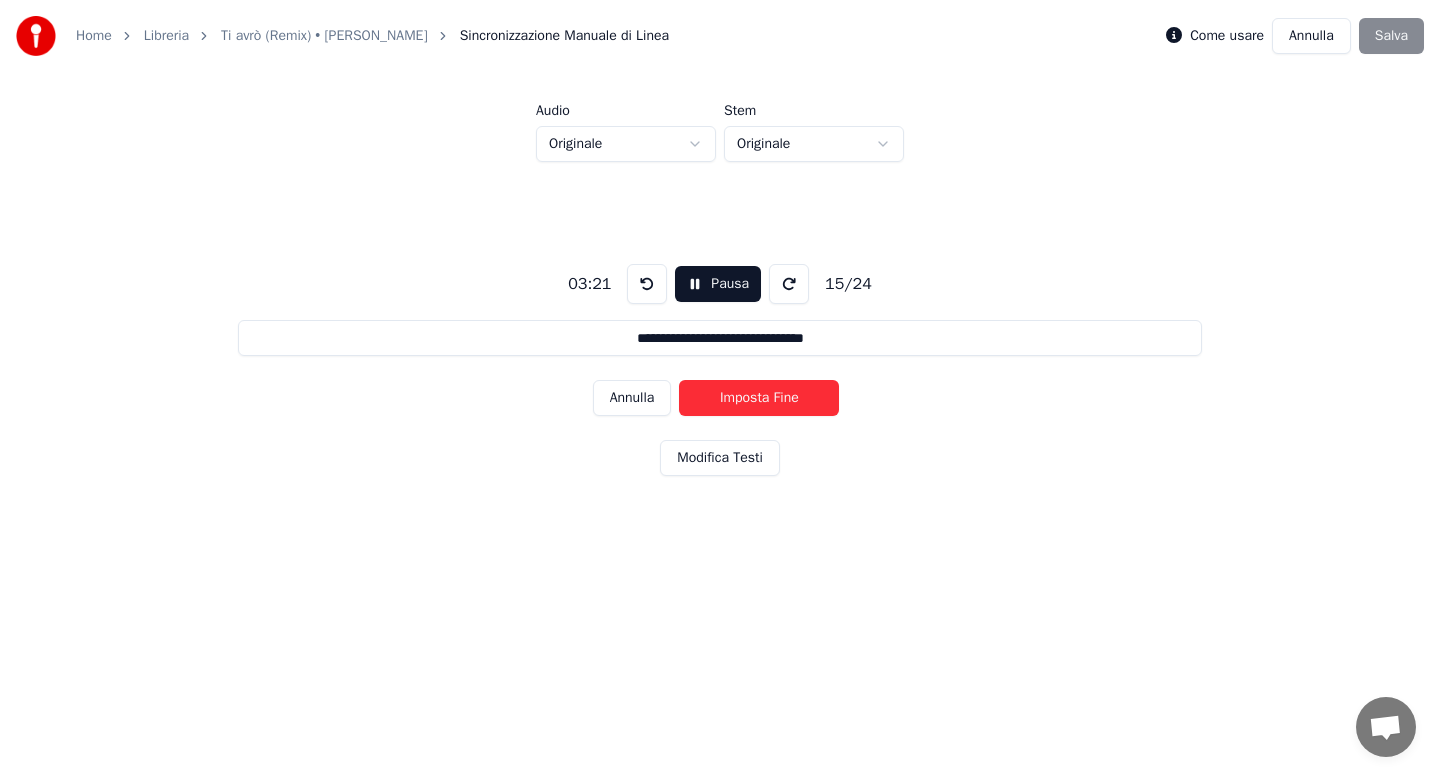 click on "Imposta Fine" at bounding box center (759, 398) 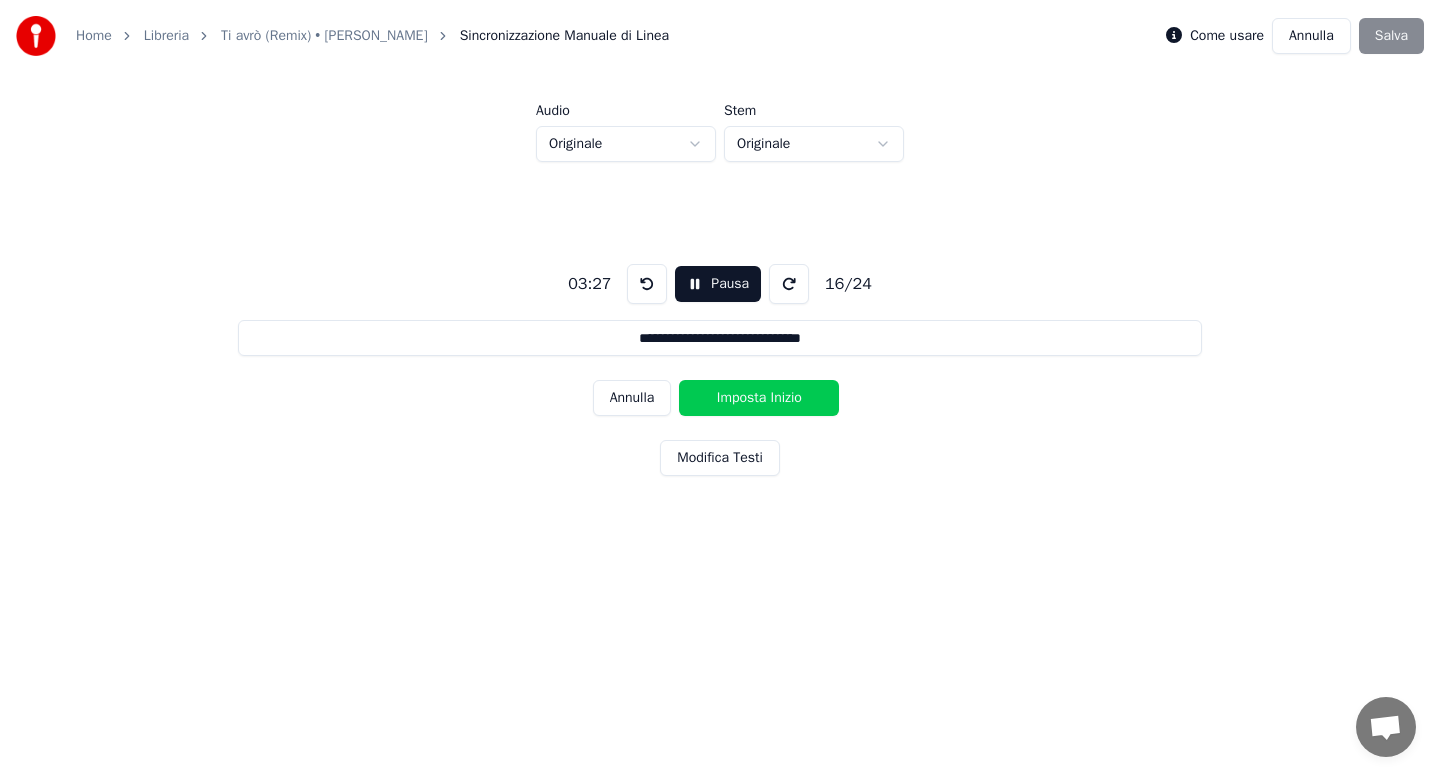 click on "Imposta Inizio" at bounding box center [759, 398] 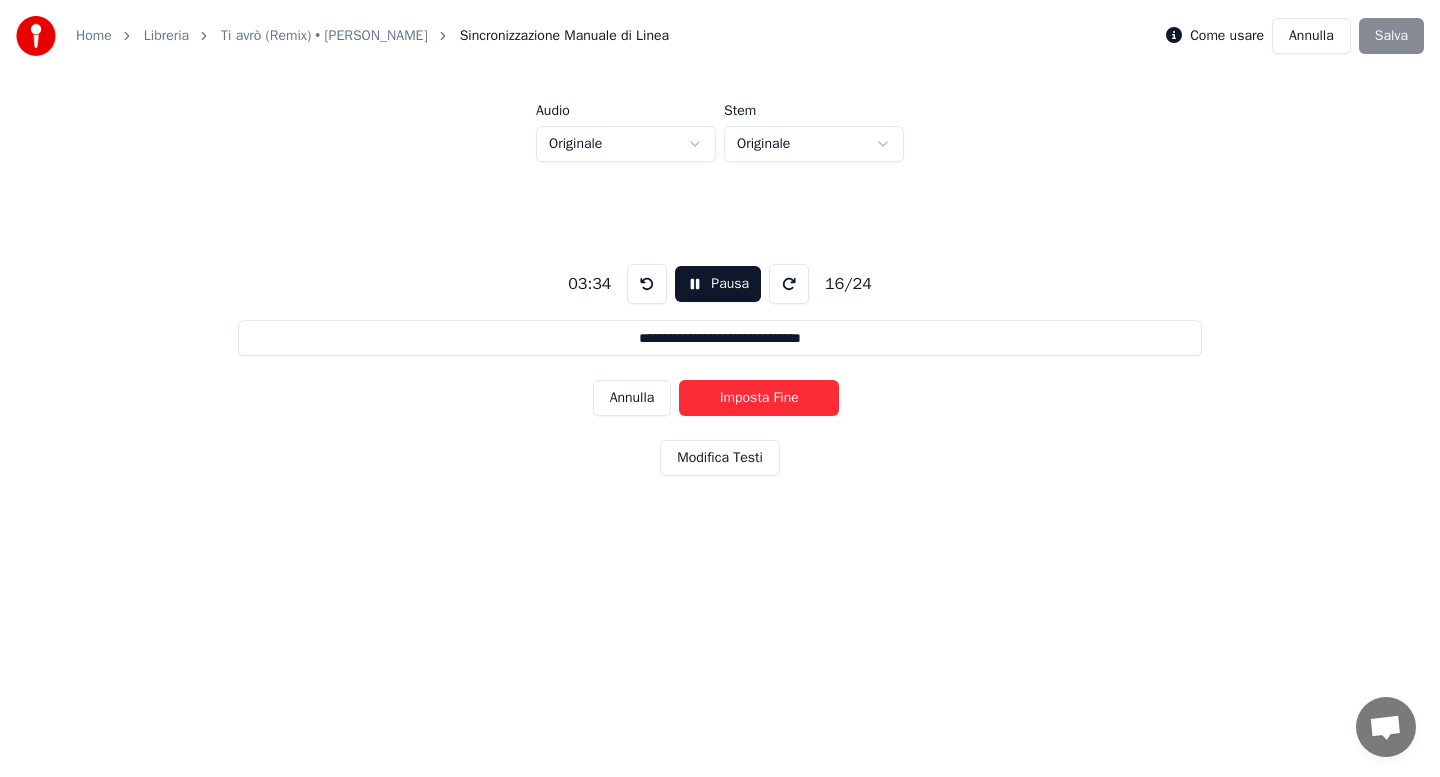 click on "Imposta Fine" at bounding box center (759, 398) 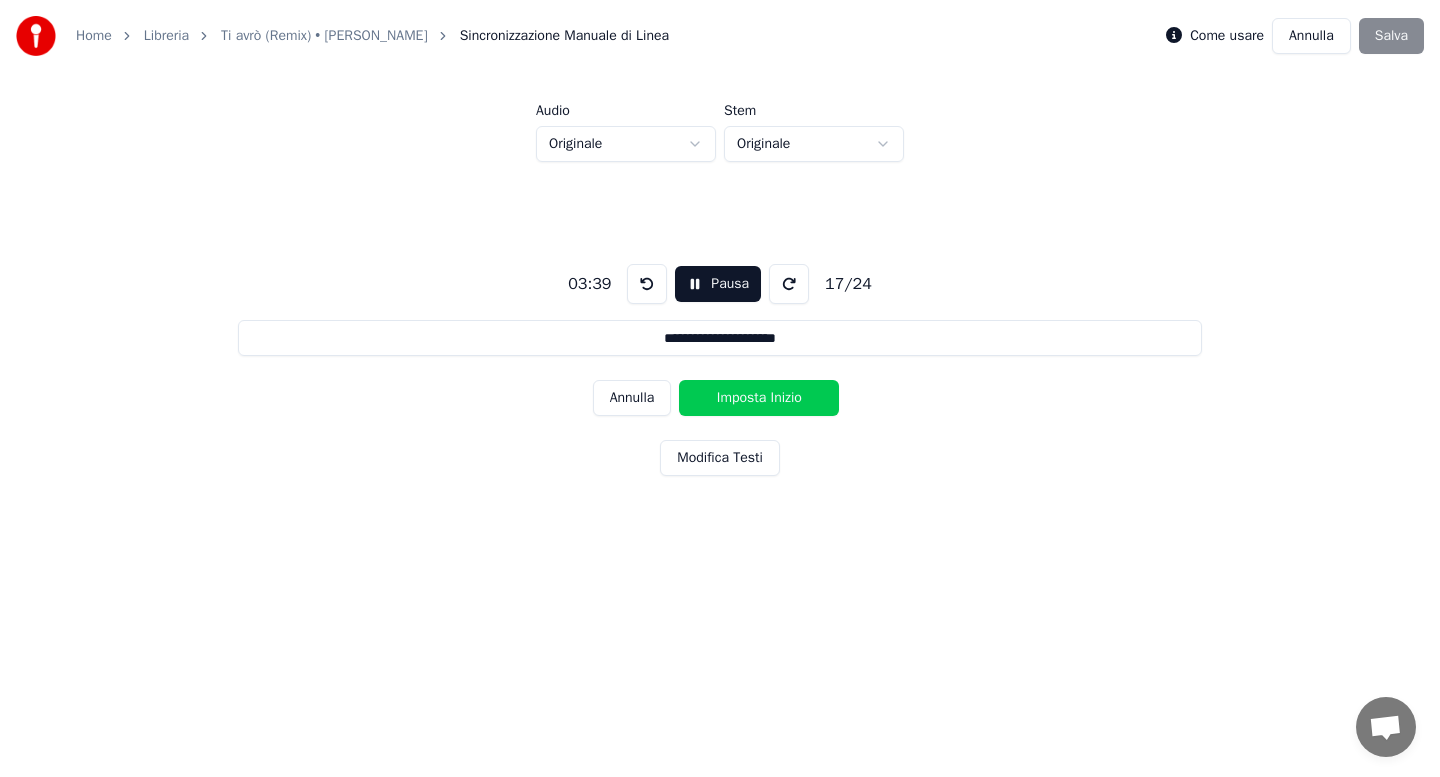 click on "Imposta Inizio" at bounding box center (759, 398) 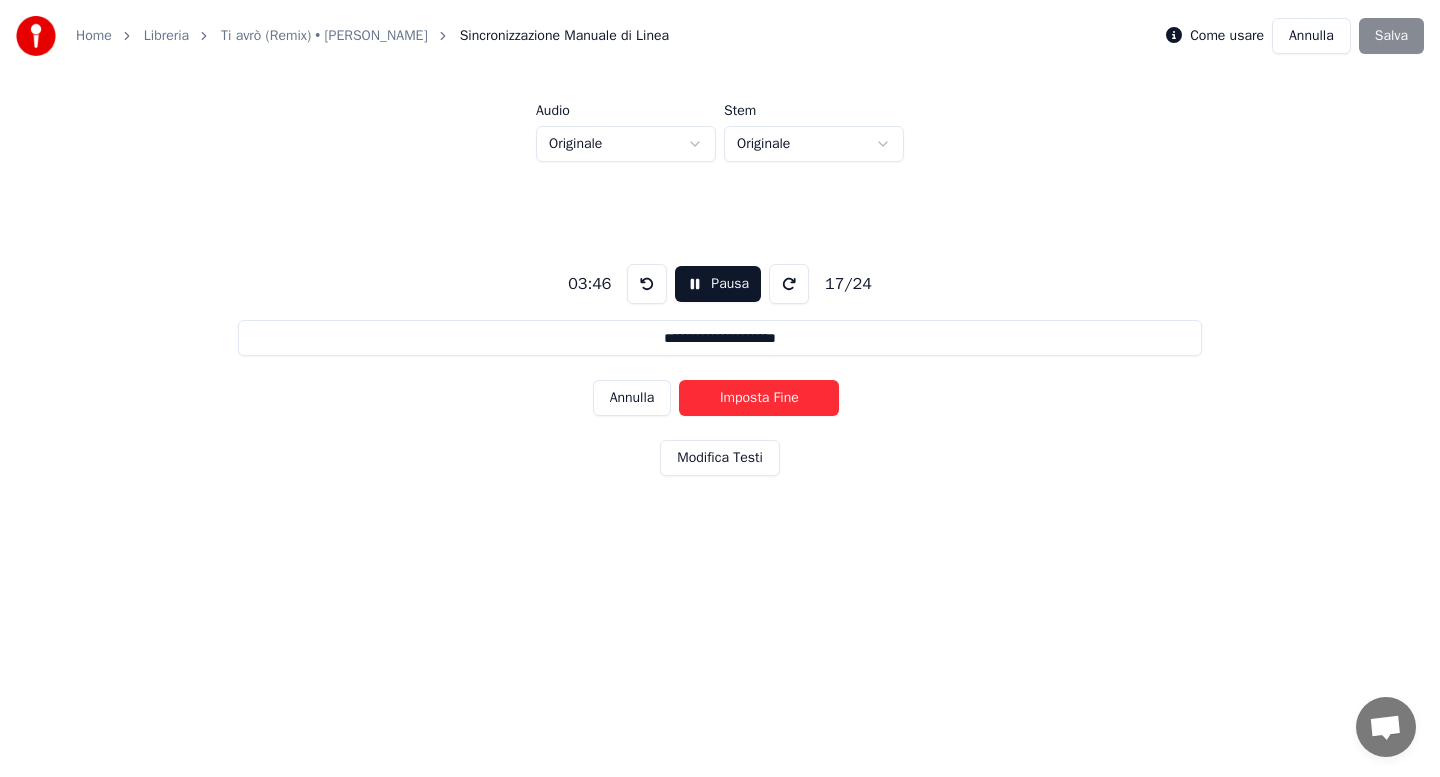 click on "Imposta Fine" at bounding box center (759, 398) 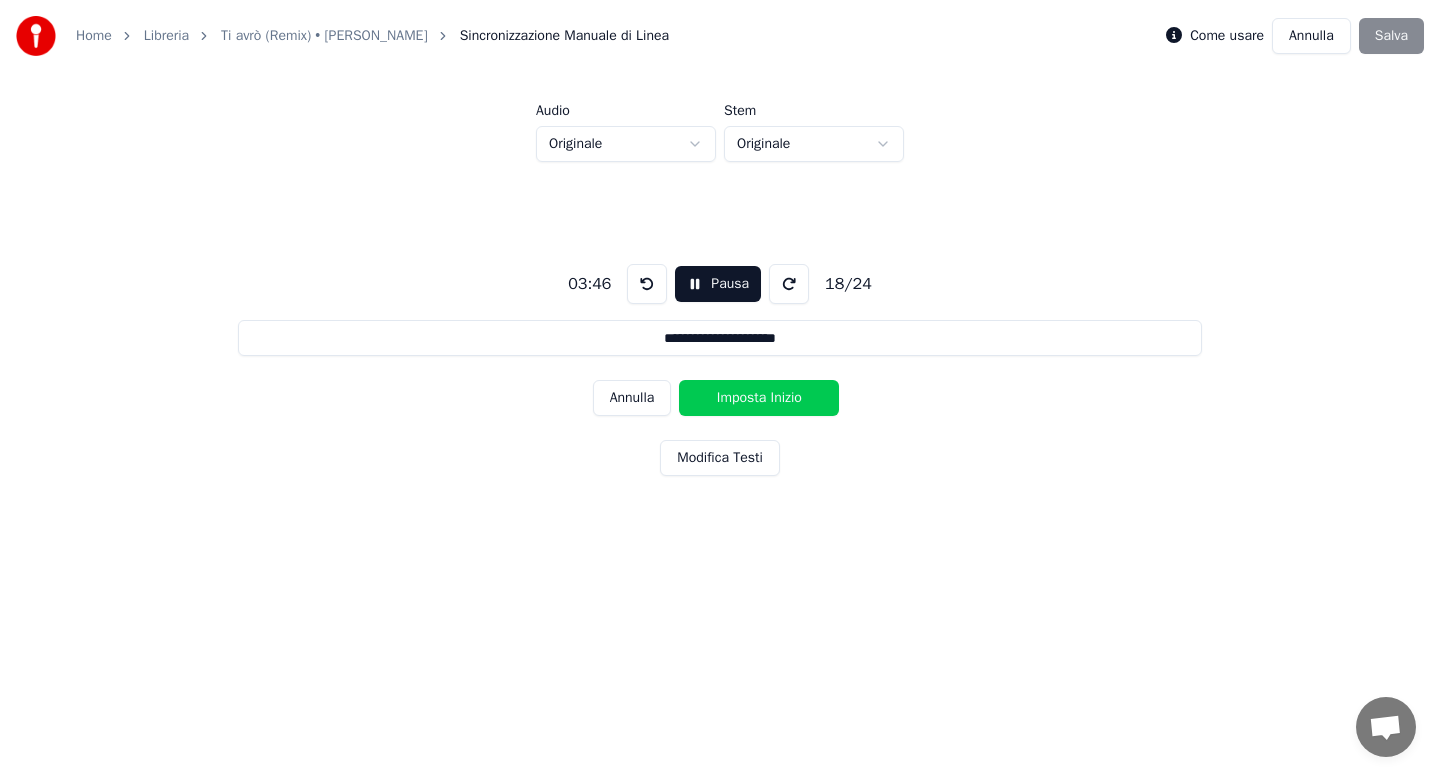 click on "Imposta Inizio" at bounding box center (759, 398) 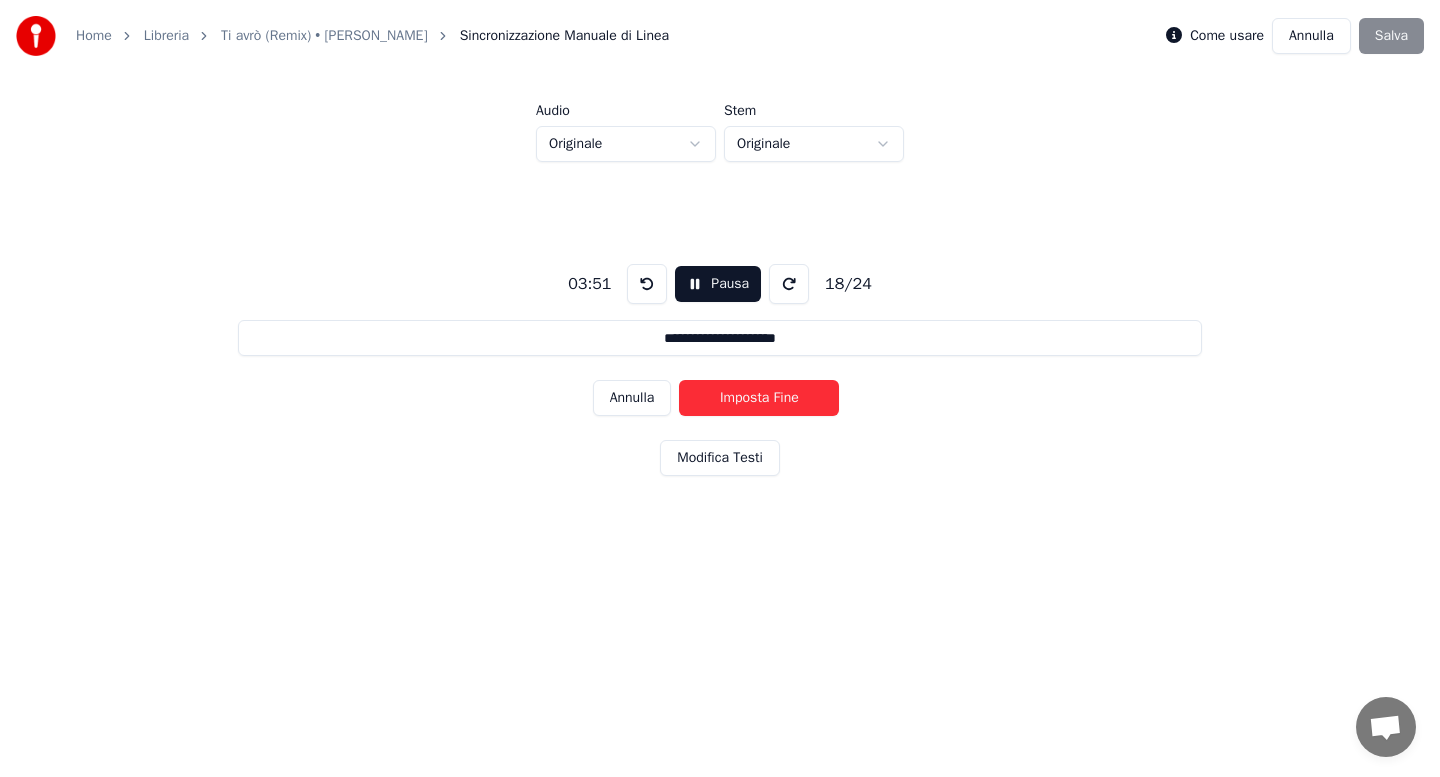 click on "Imposta Fine" at bounding box center [759, 398] 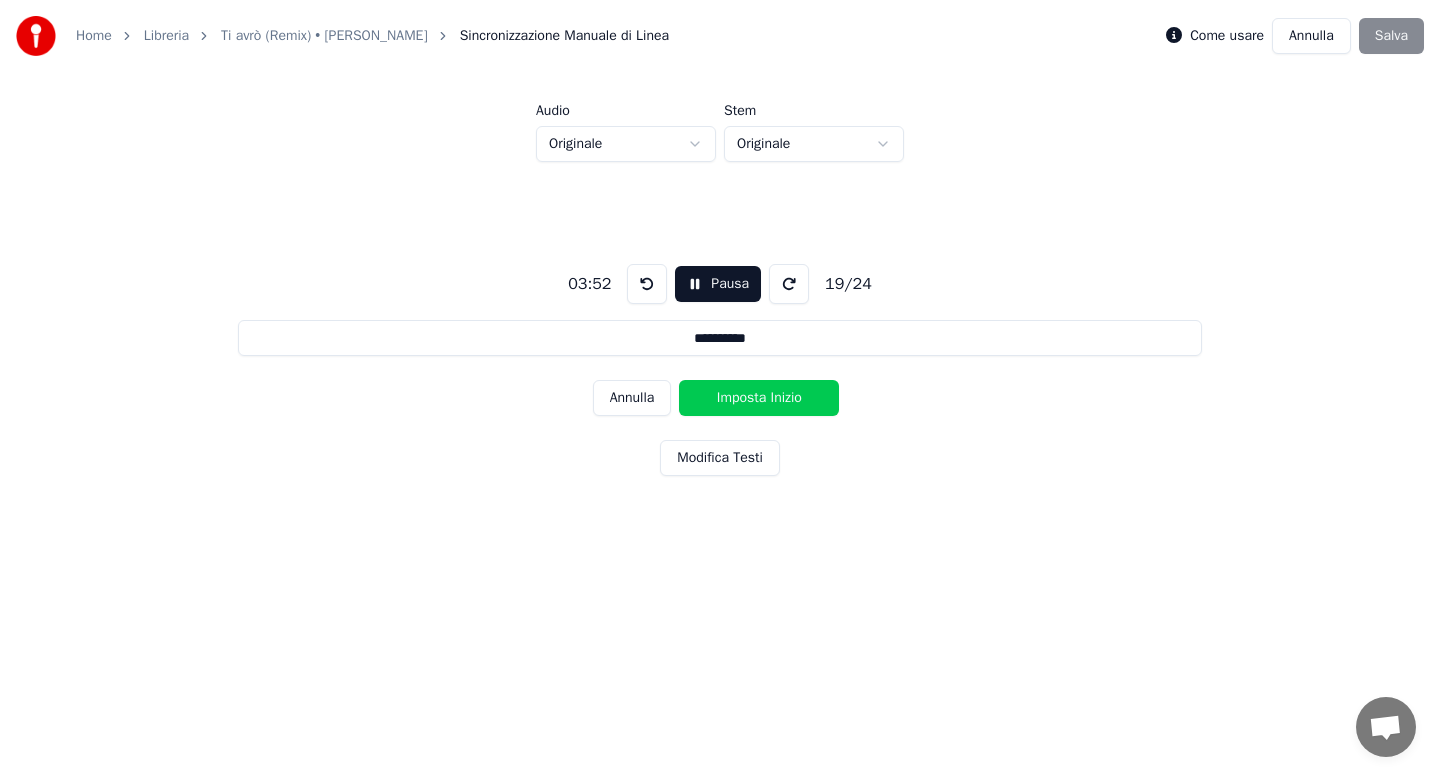 click on "Imposta Inizio" at bounding box center (759, 398) 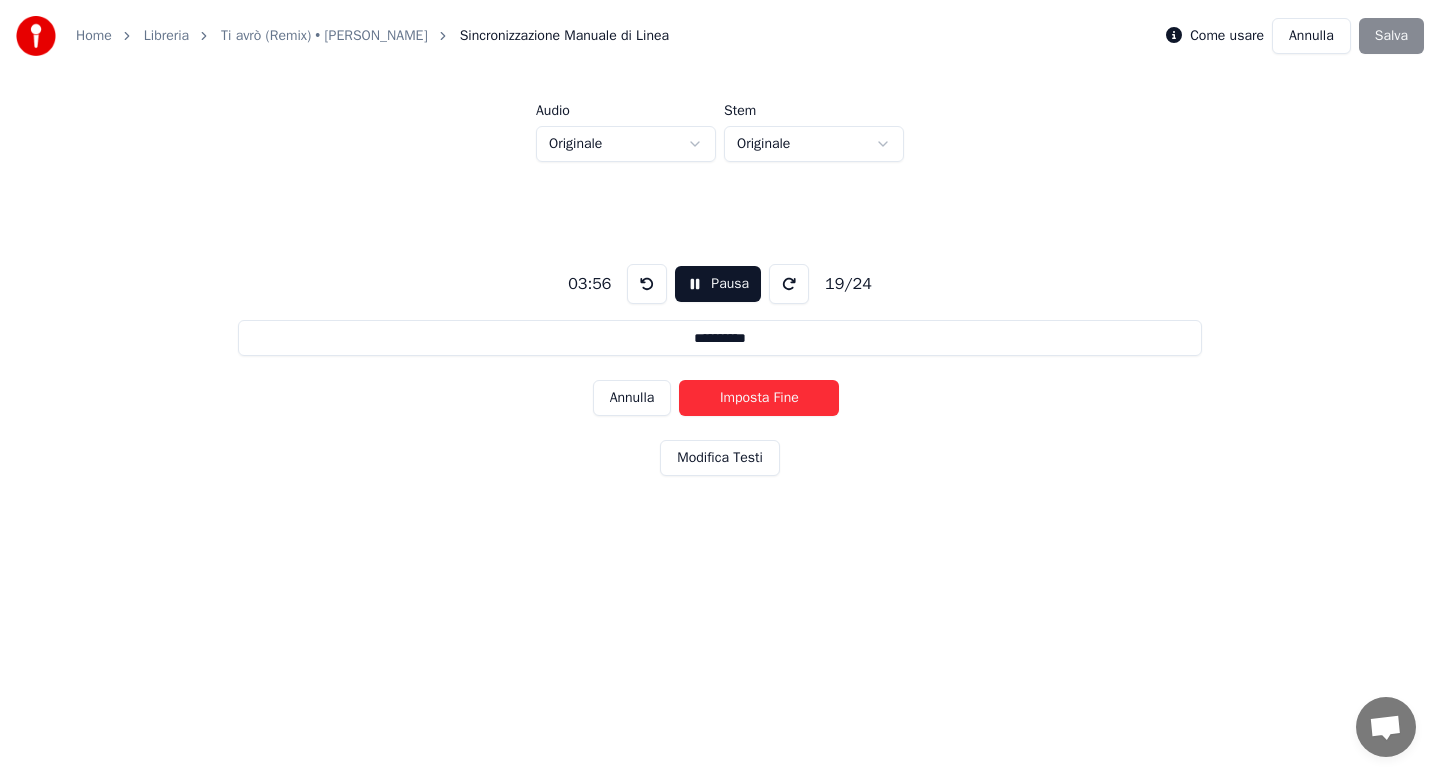 click on "Imposta Fine" at bounding box center (759, 398) 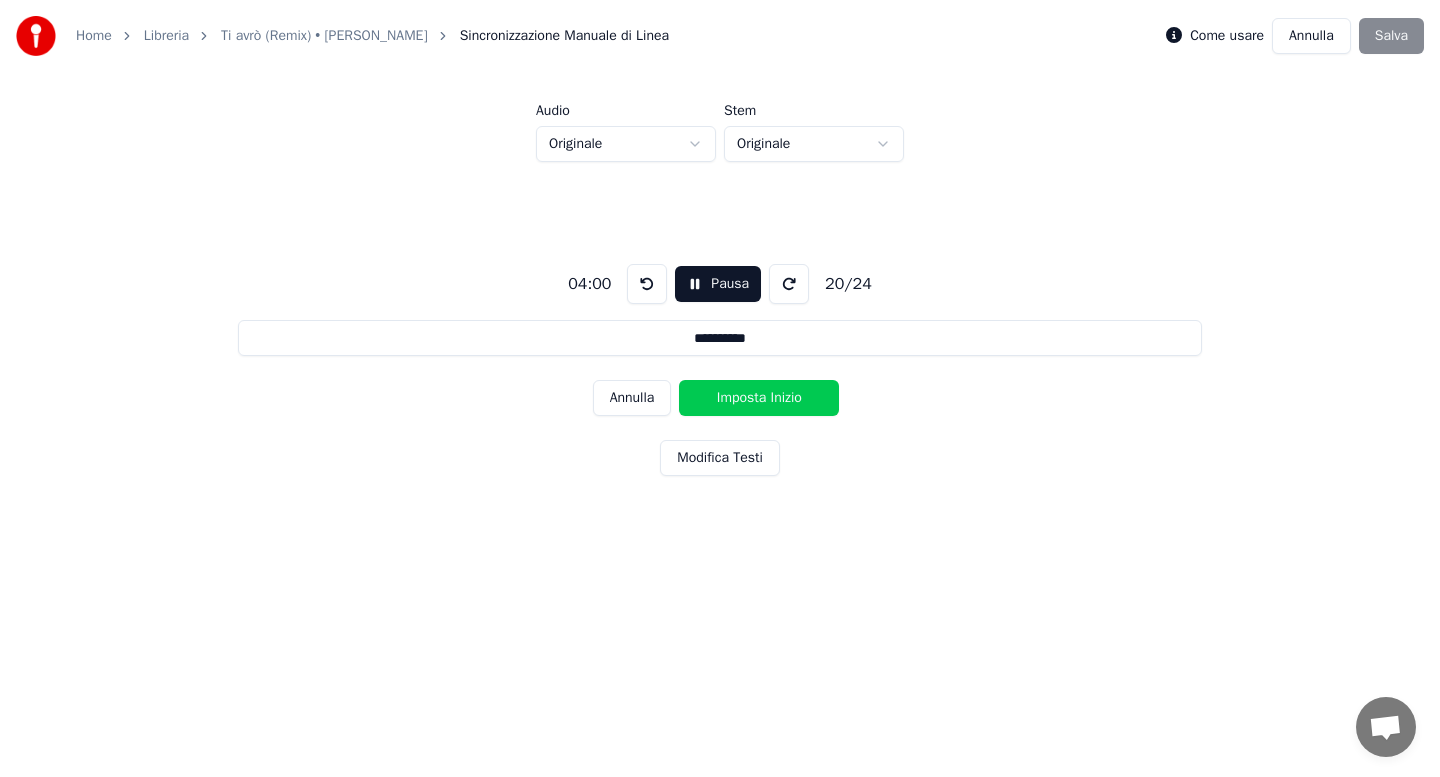 click on "Imposta Inizio" at bounding box center [759, 398] 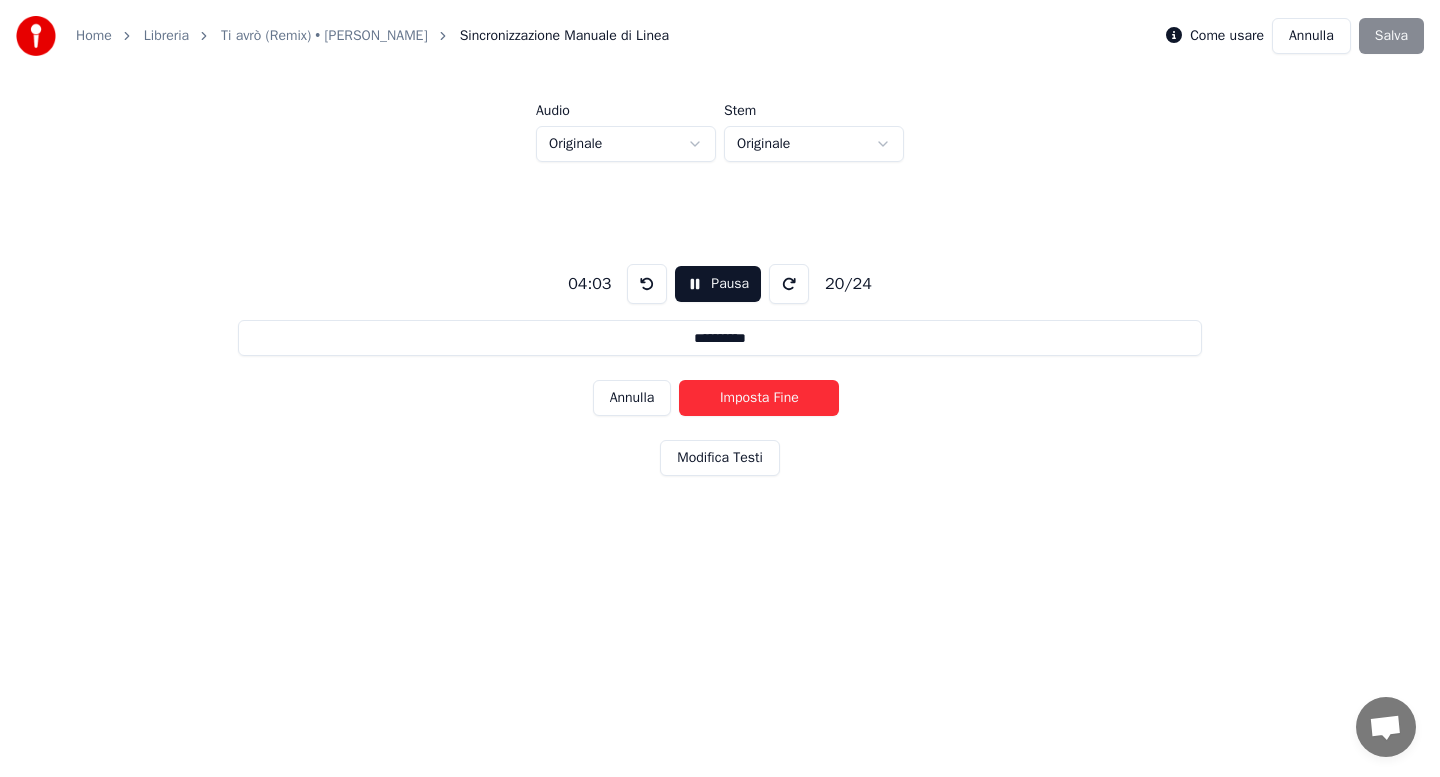 click on "Imposta Fine" at bounding box center (759, 398) 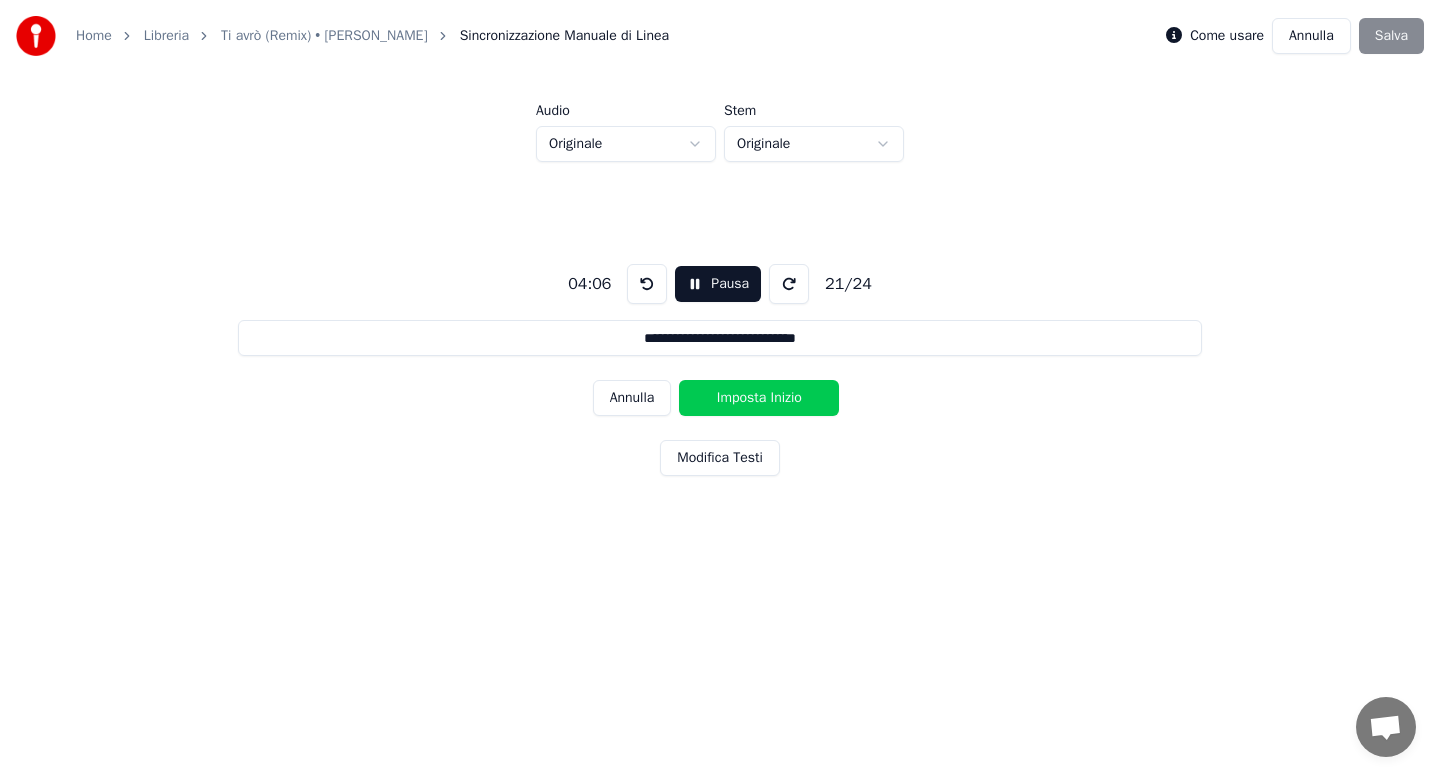 click on "Imposta Inizio" at bounding box center (759, 398) 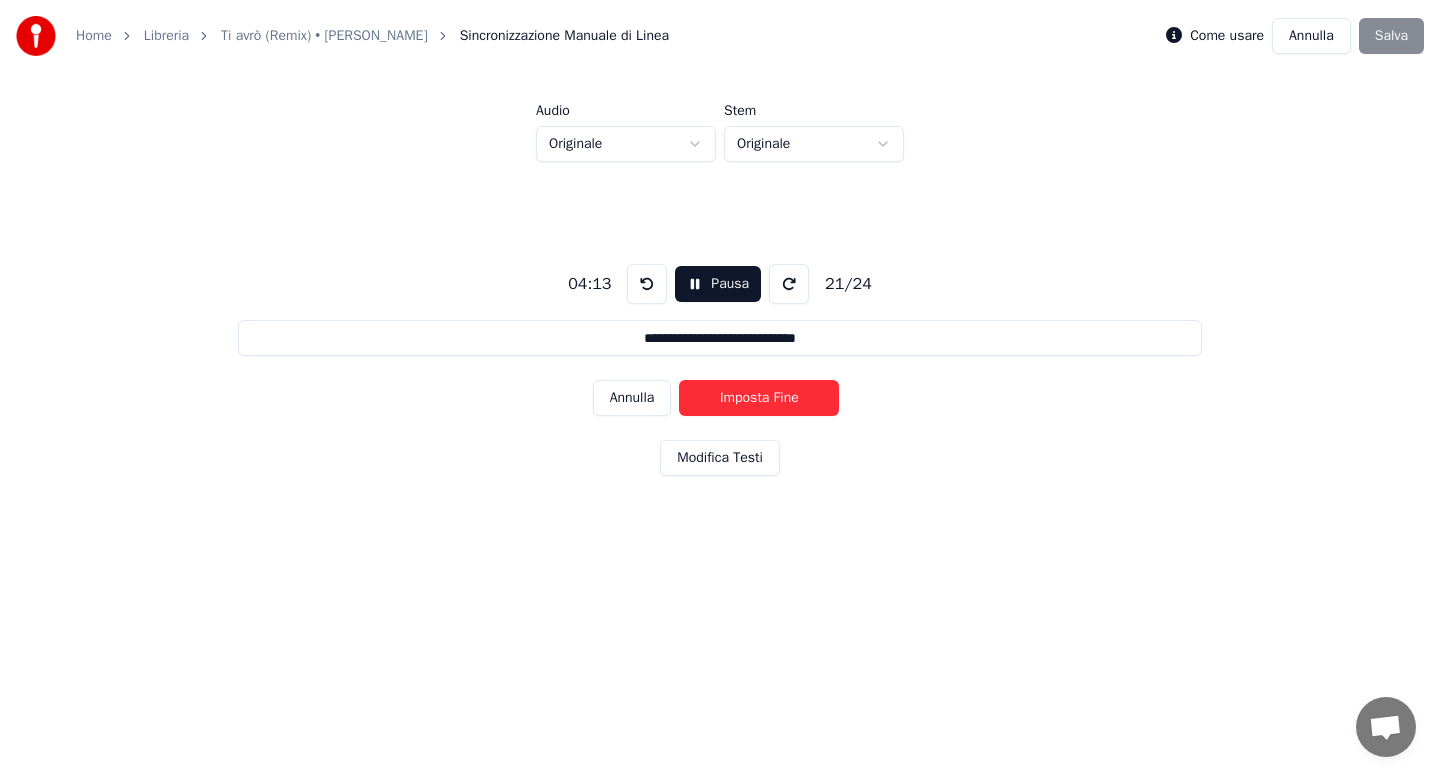 click on "Imposta Fine" at bounding box center [759, 398] 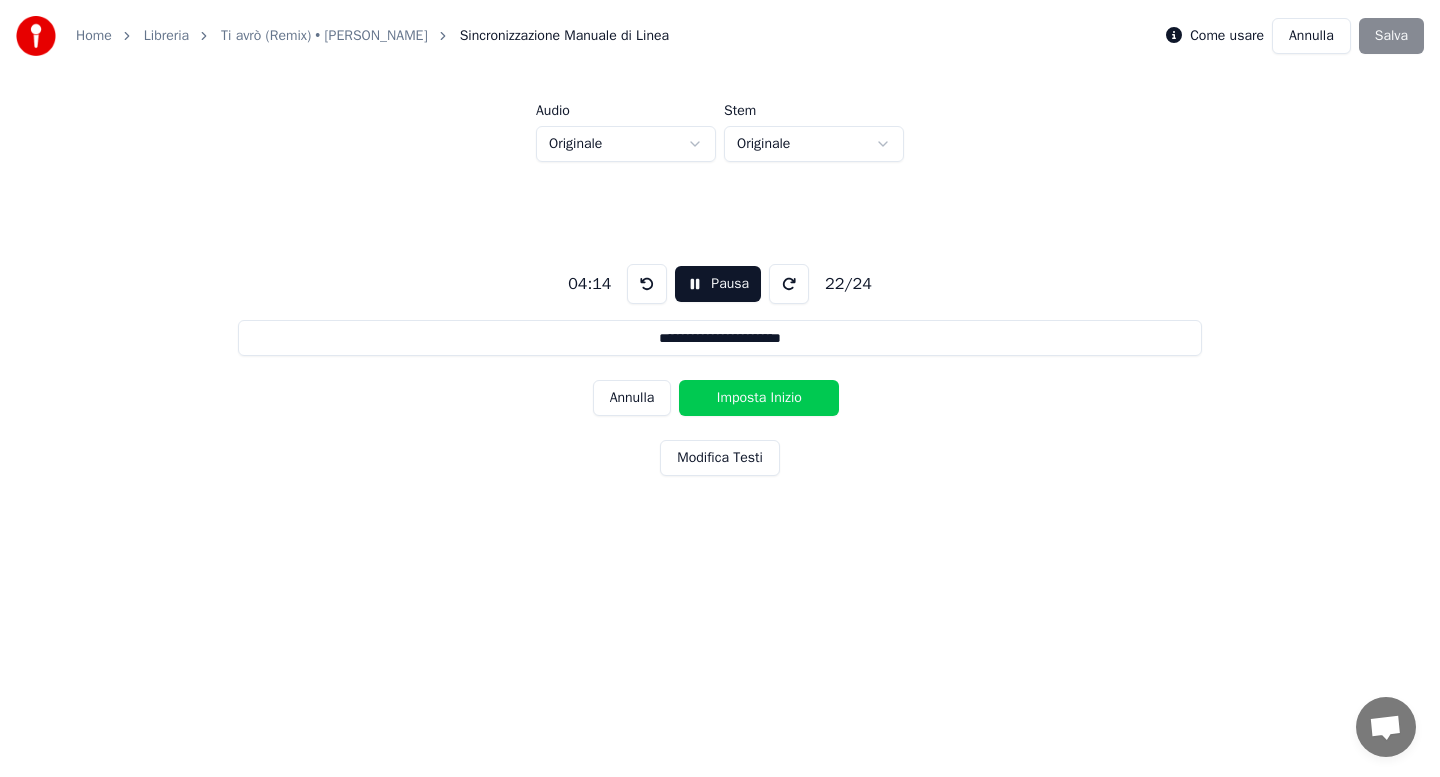 click on "Imposta Inizio" at bounding box center (759, 398) 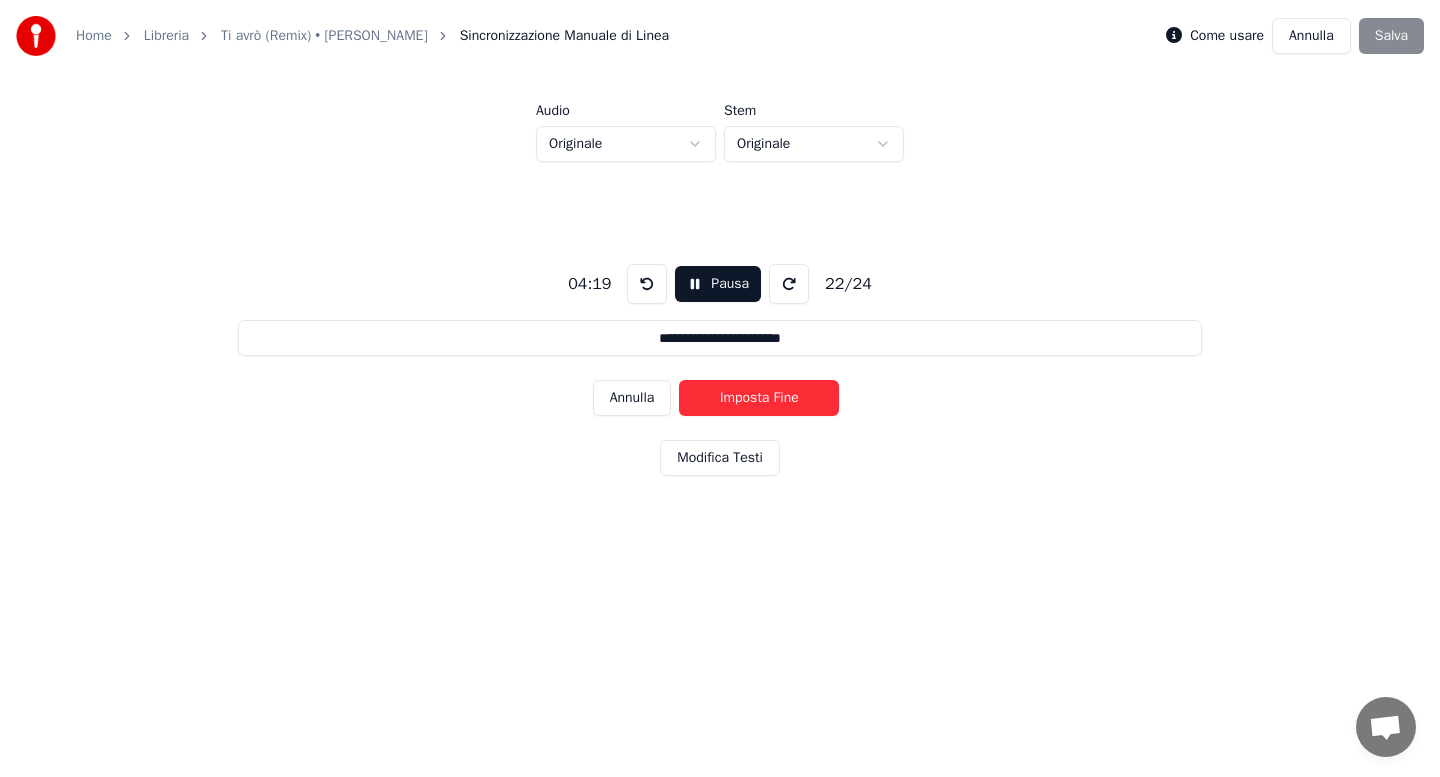 click on "Imposta Fine" at bounding box center (759, 398) 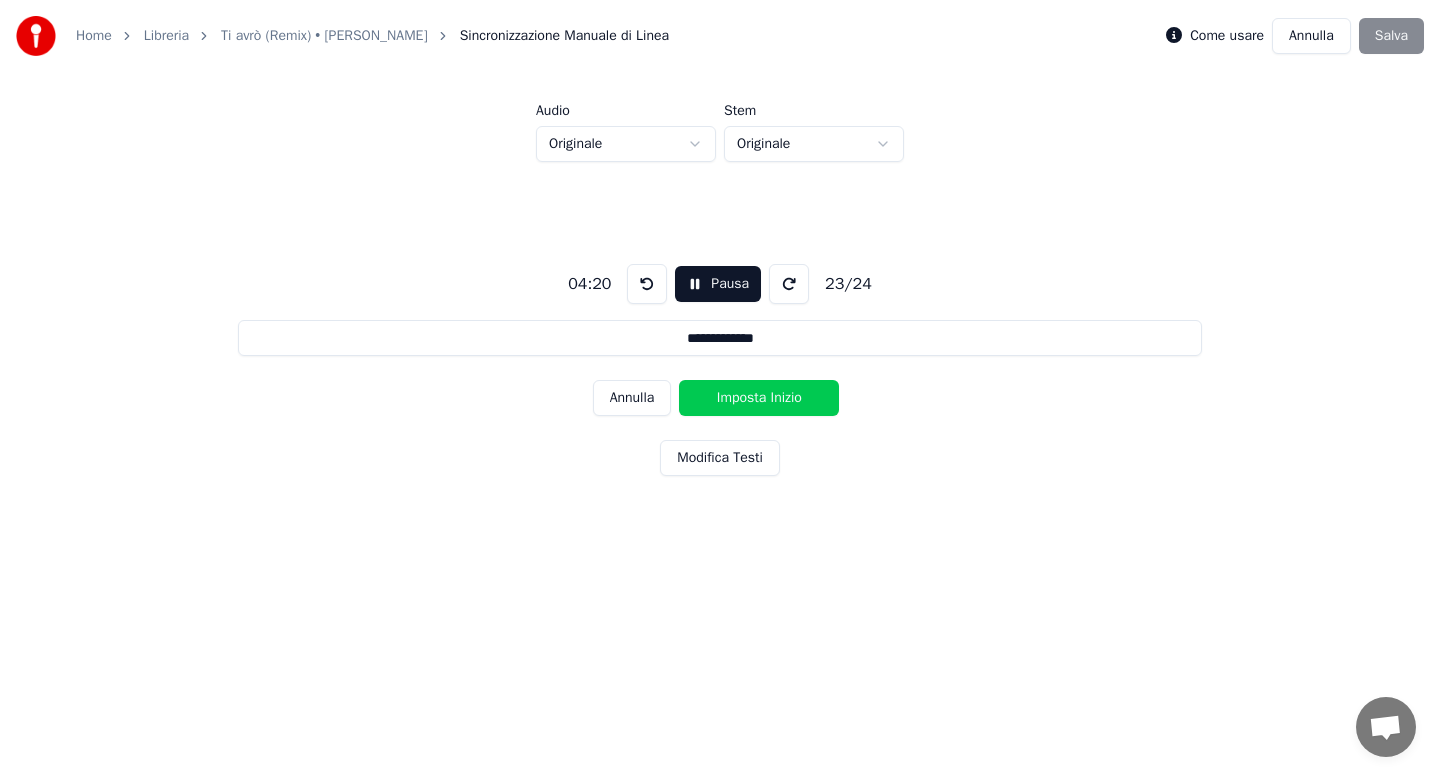 click on "Imposta Inizio" at bounding box center [759, 398] 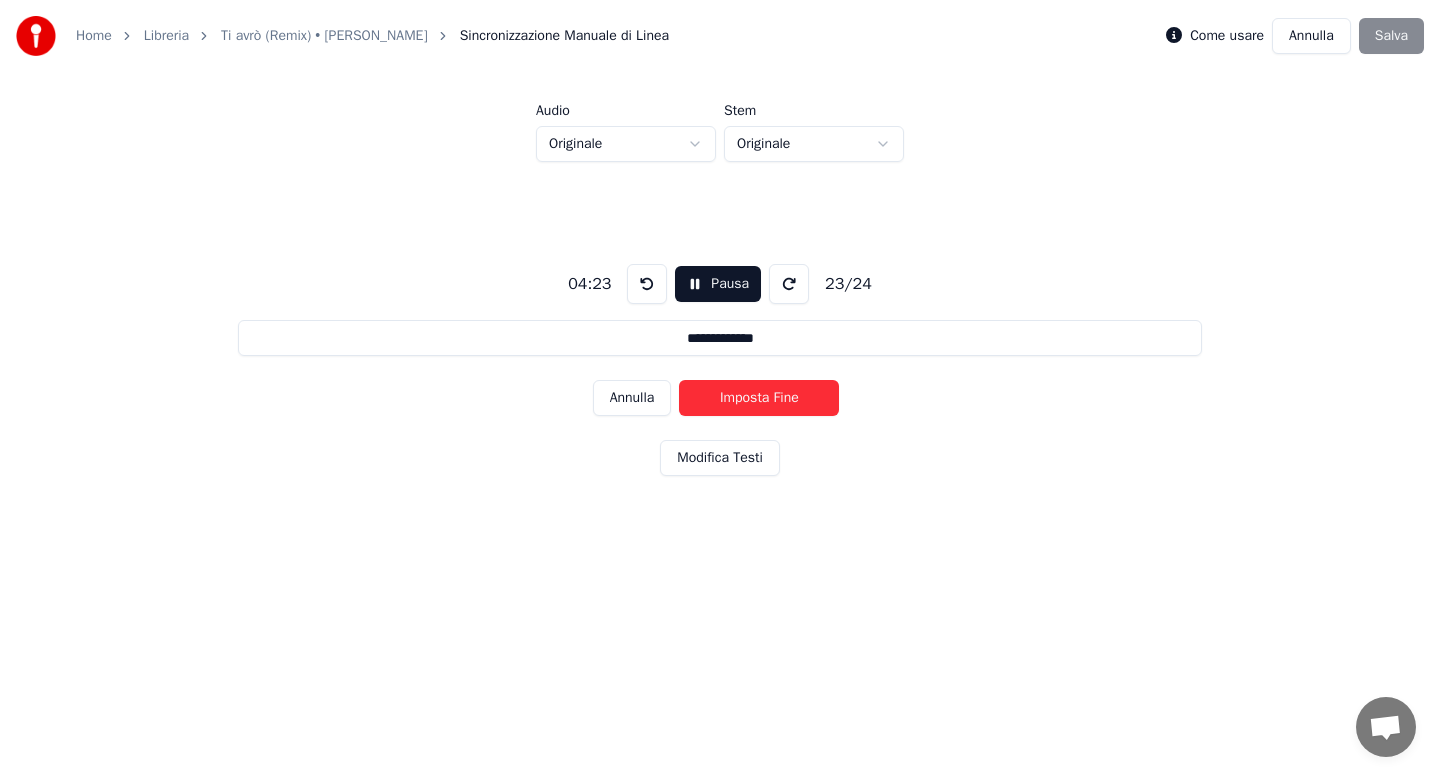 click on "Imposta Fine" at bounding box center (759, 398) 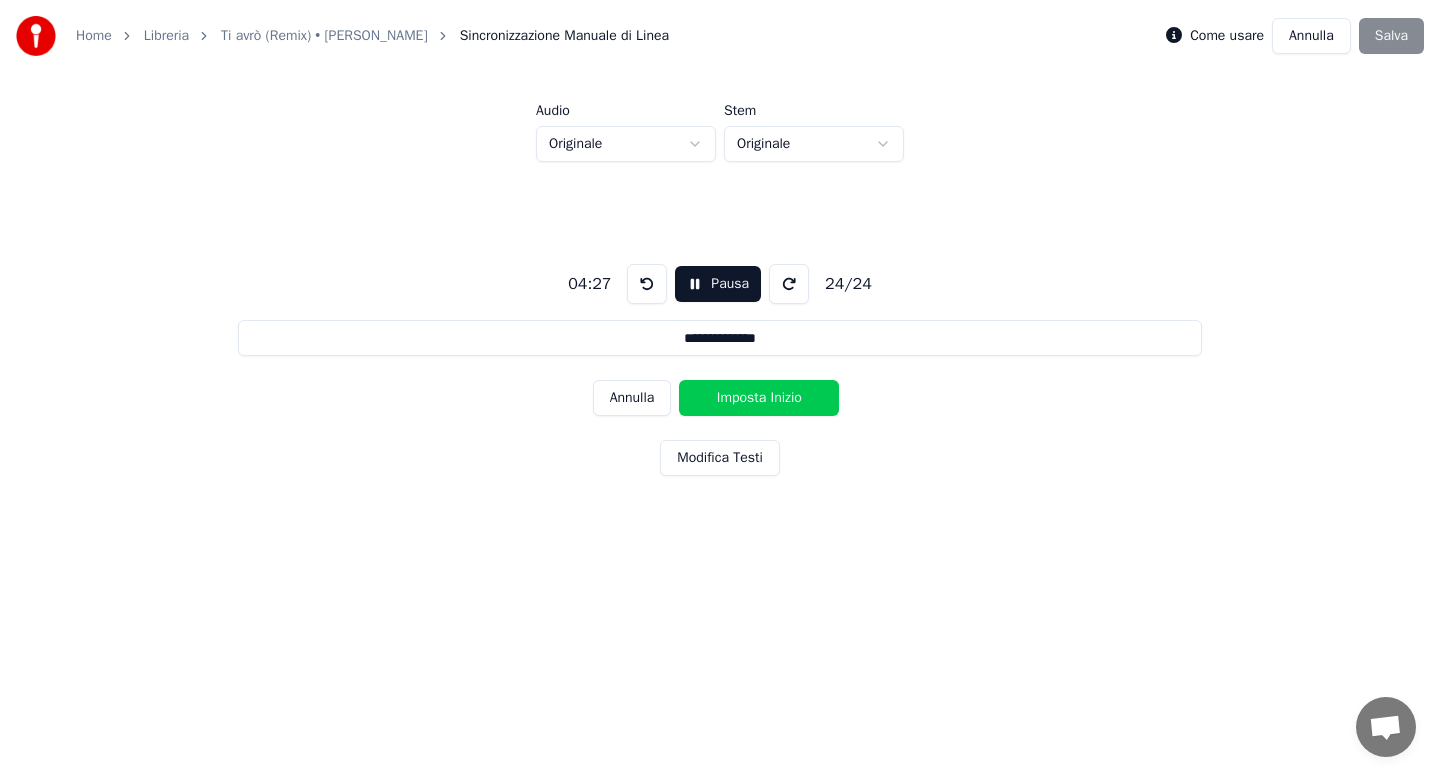 click on "Imposta Inizio" at bounding box center (759, 398) 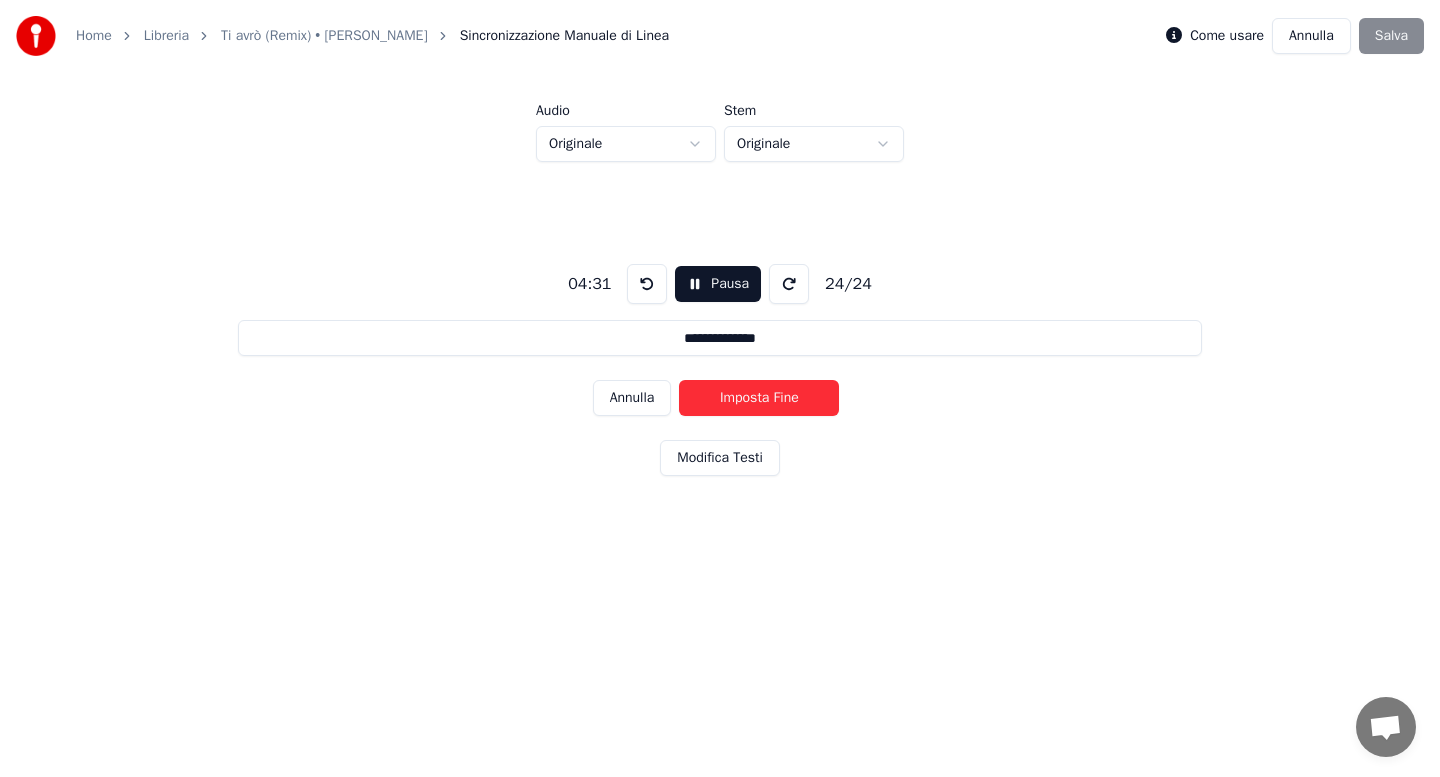 click on "Imposta Fine" at bounding box center (759, 398) 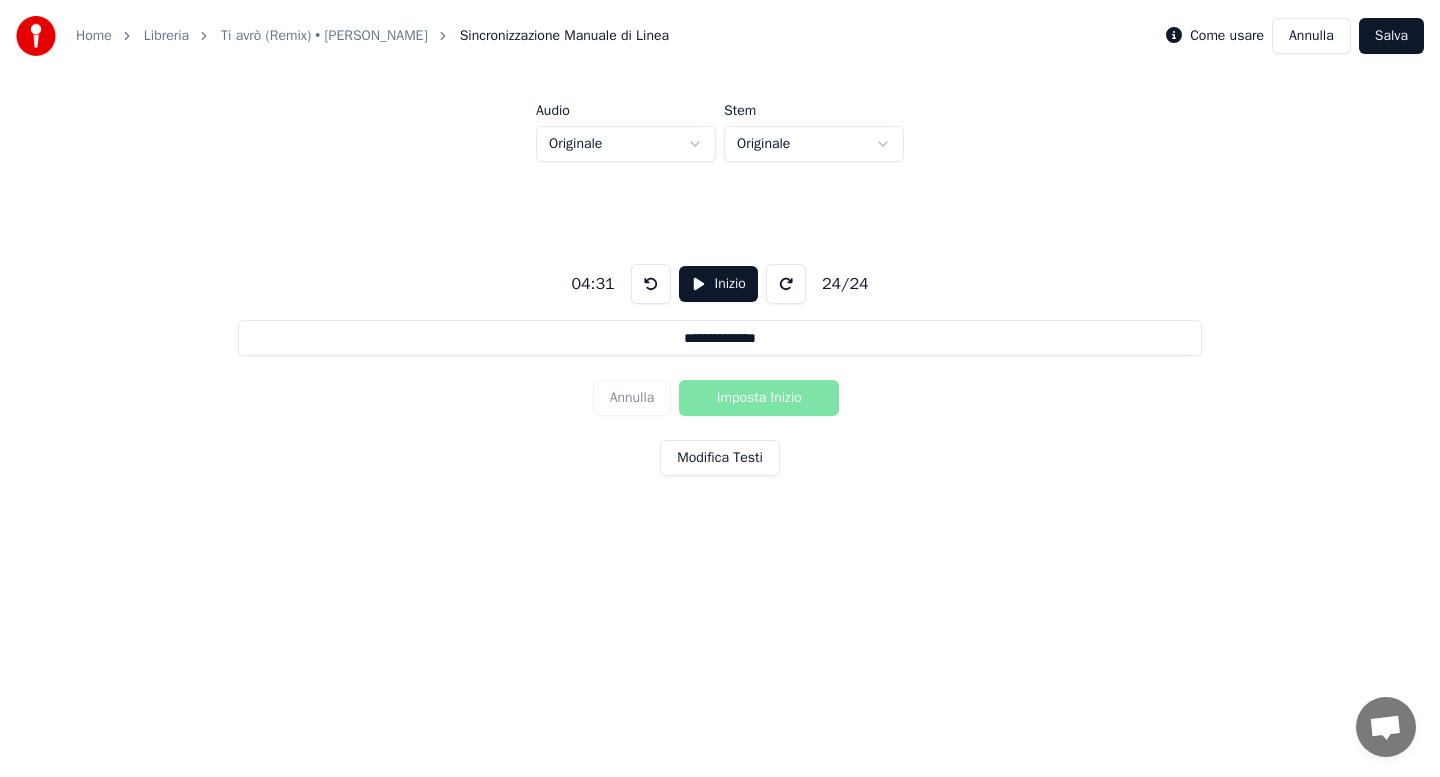 click on "Salva" at bounding box center (1391, 36) 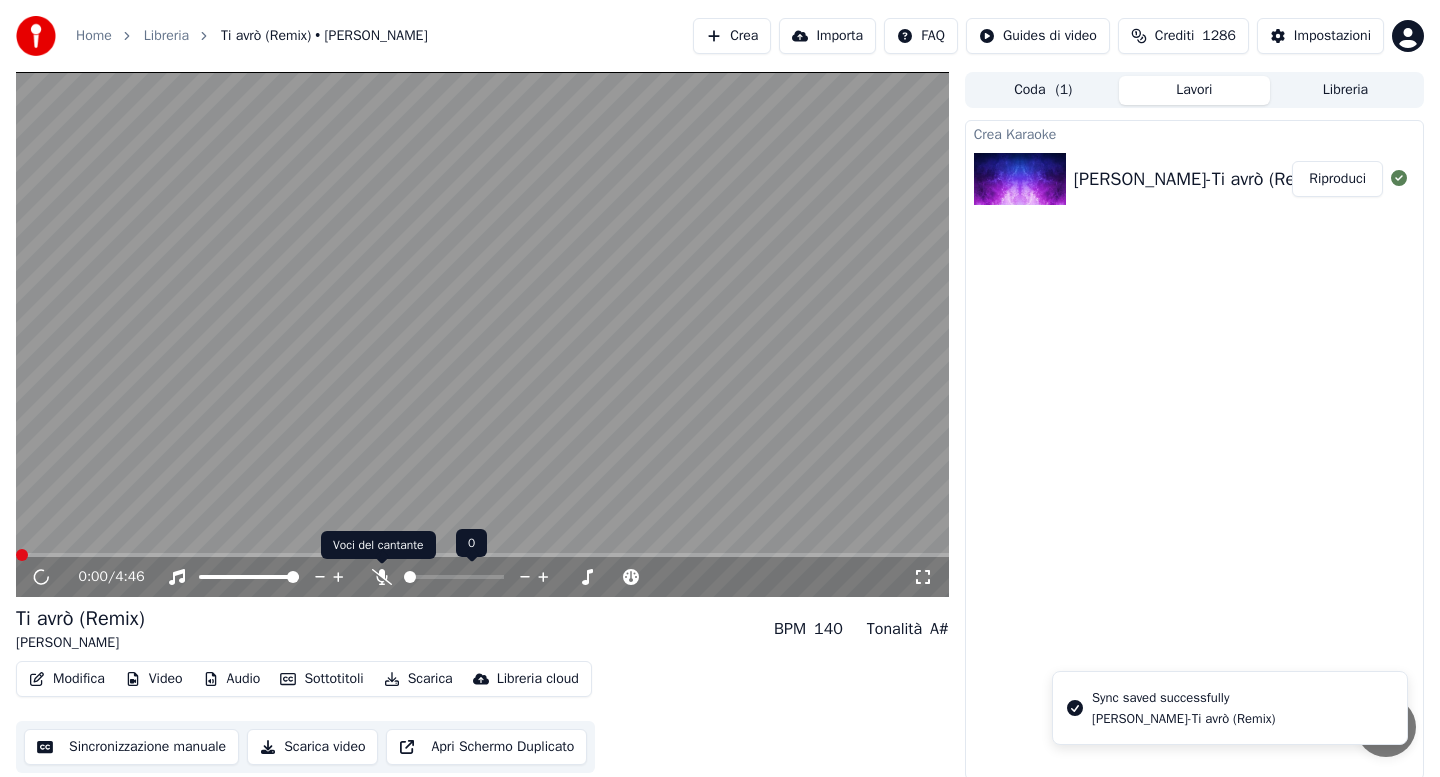 click 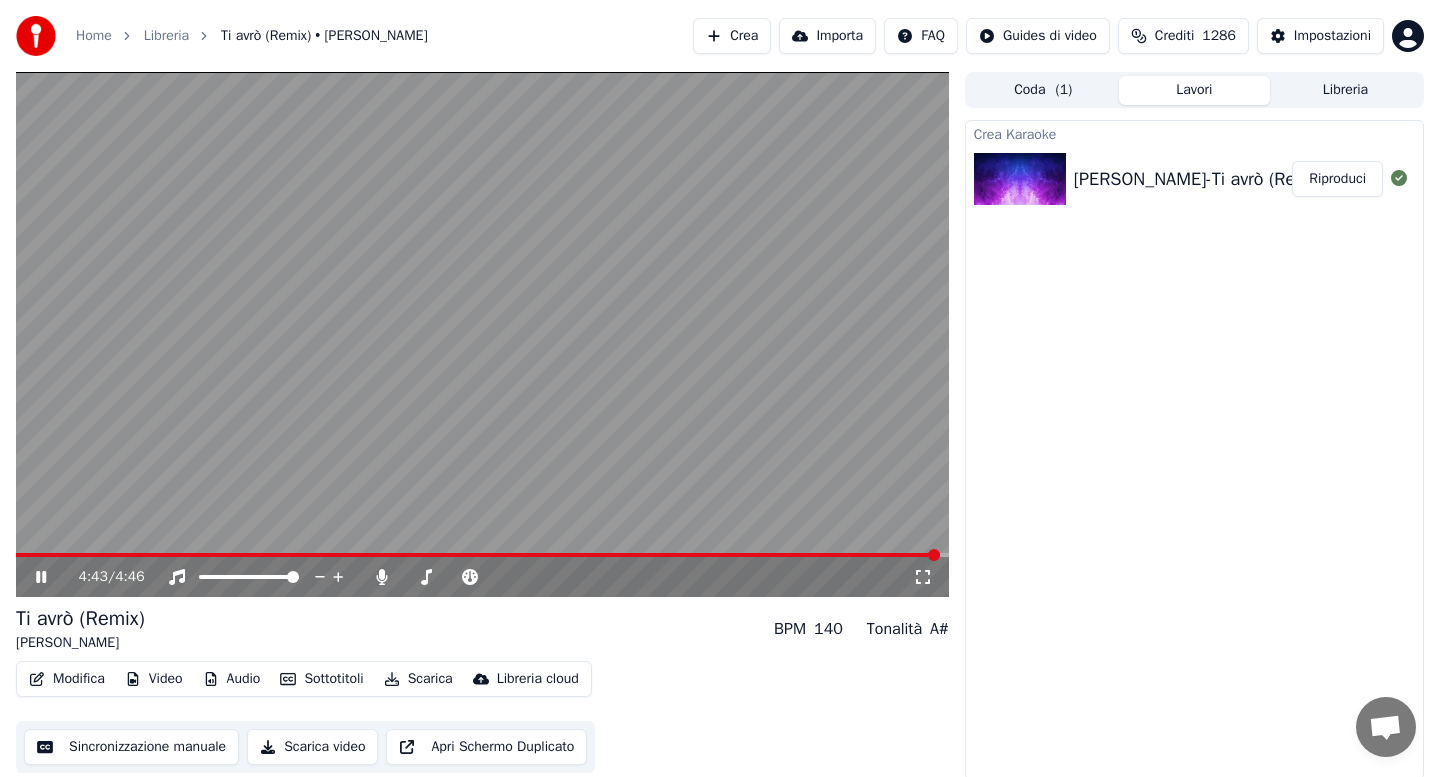 click 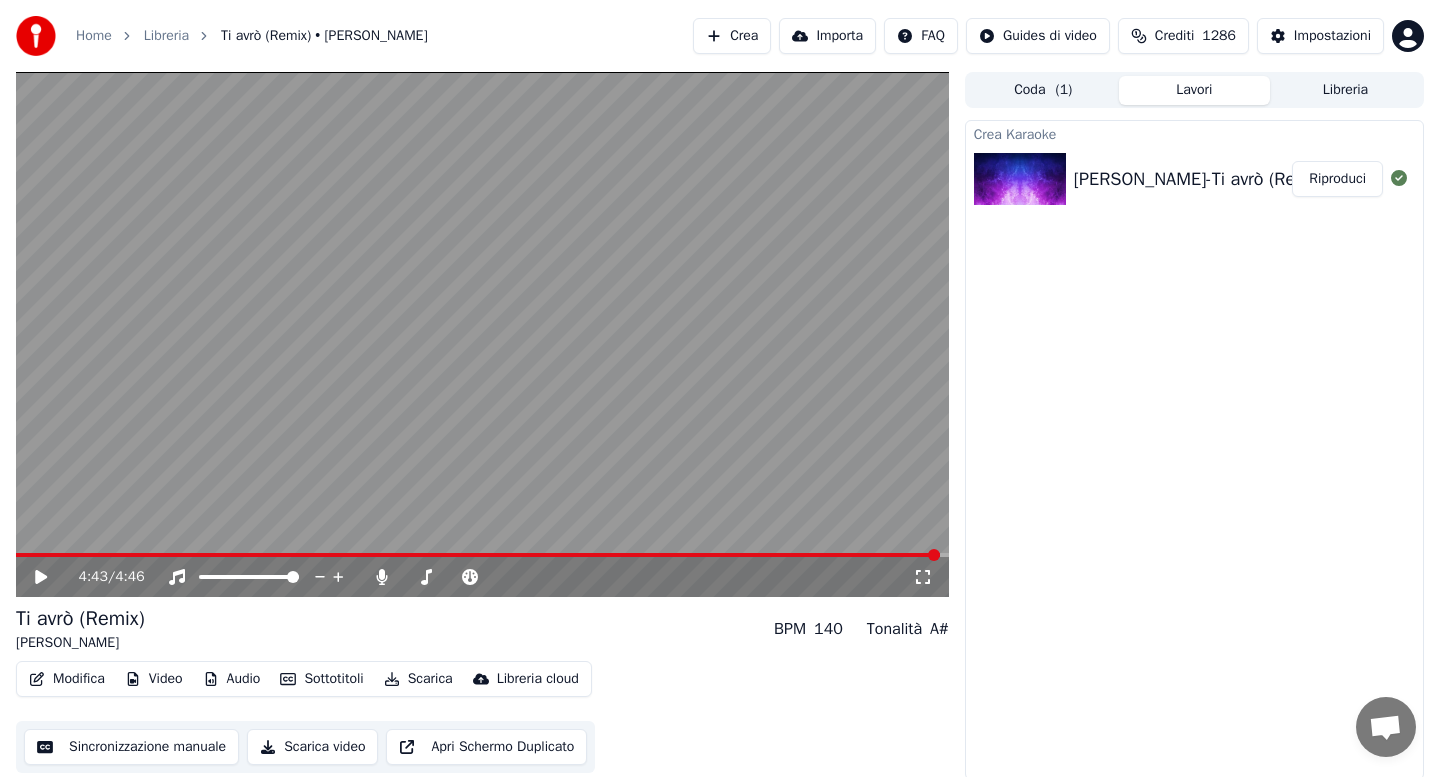 click on "Scarica" at bounding box center (418, 679) 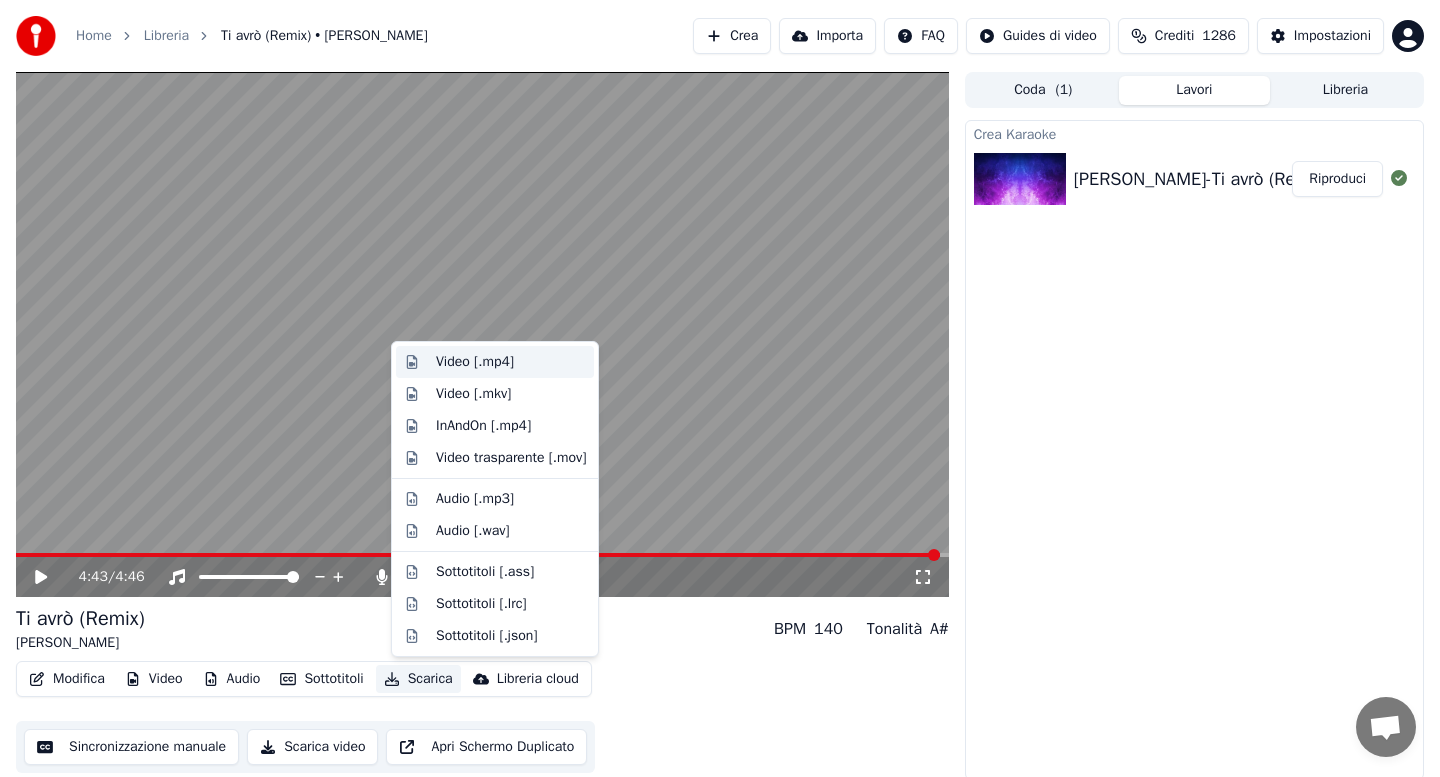 click on "Video [.mp4]" at bounding box center [475, 362] 